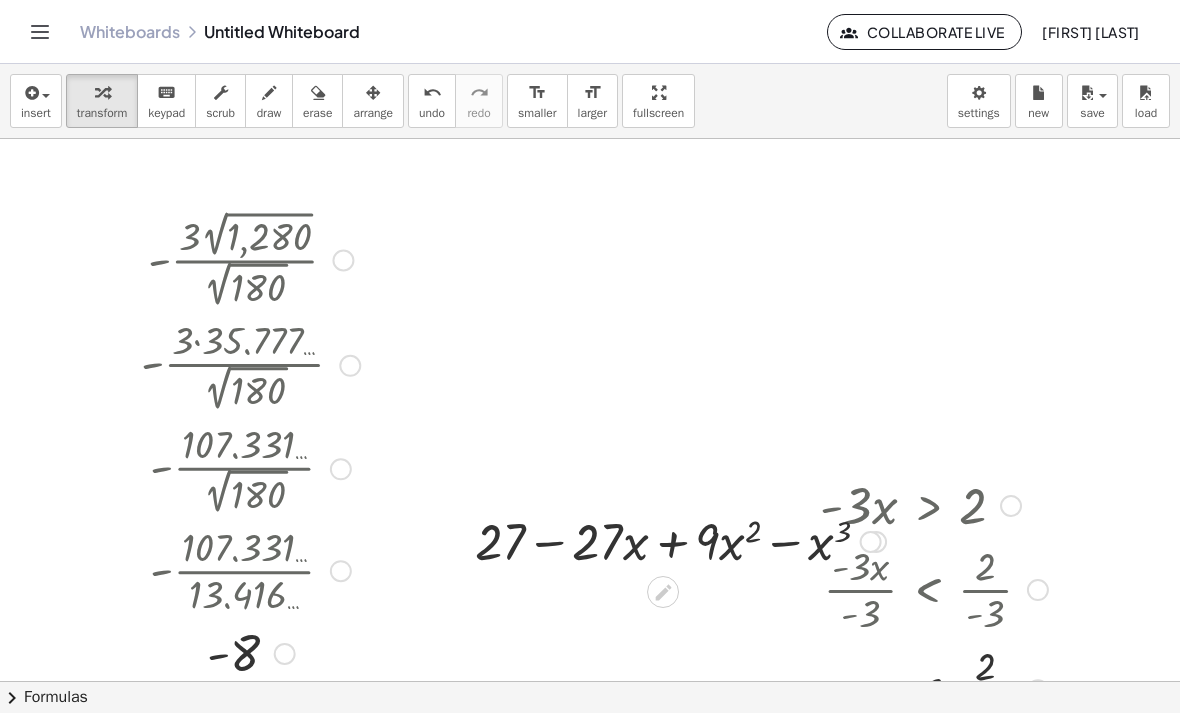 scroll, scrollTop: 0, scrollLeft: 0, axis: both 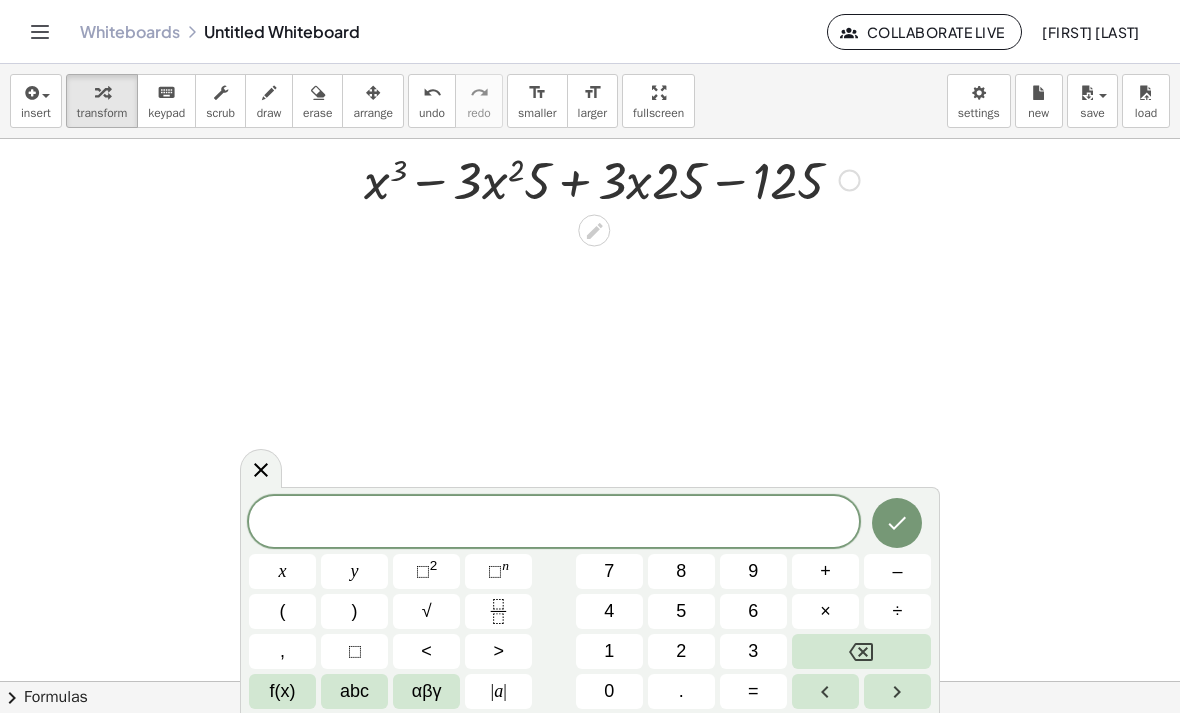 click on "1" at bounding box center [609, 651] 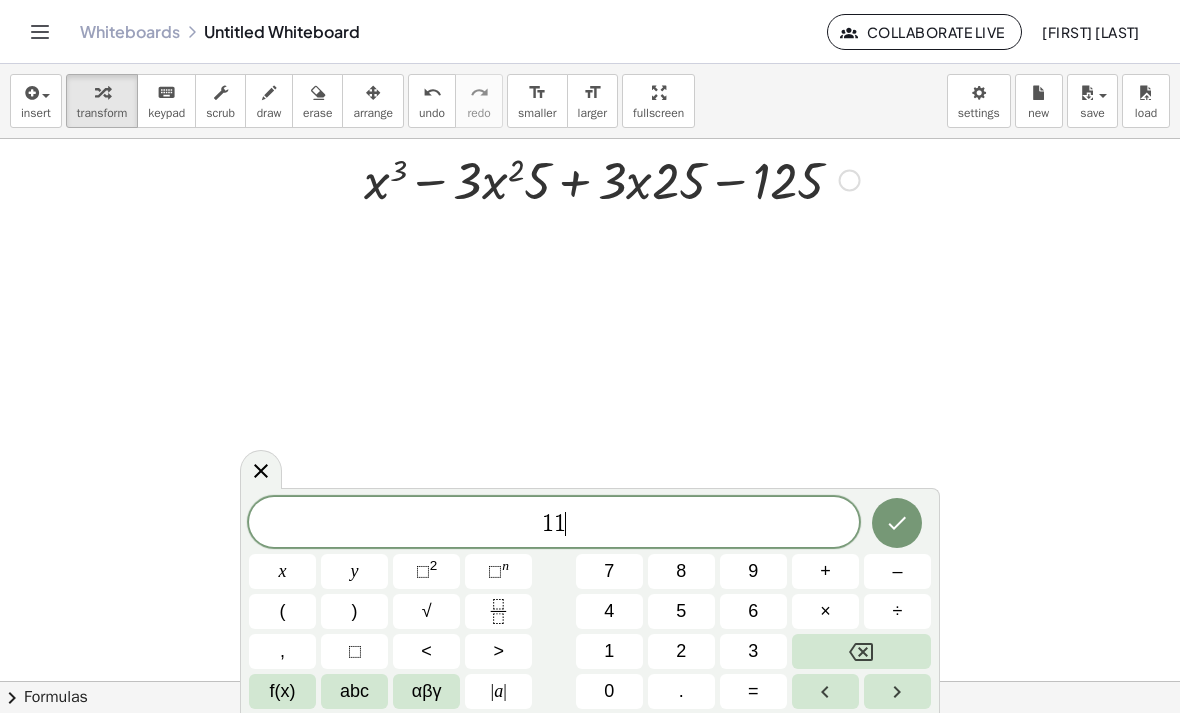 click at bounding box center [861, 651] 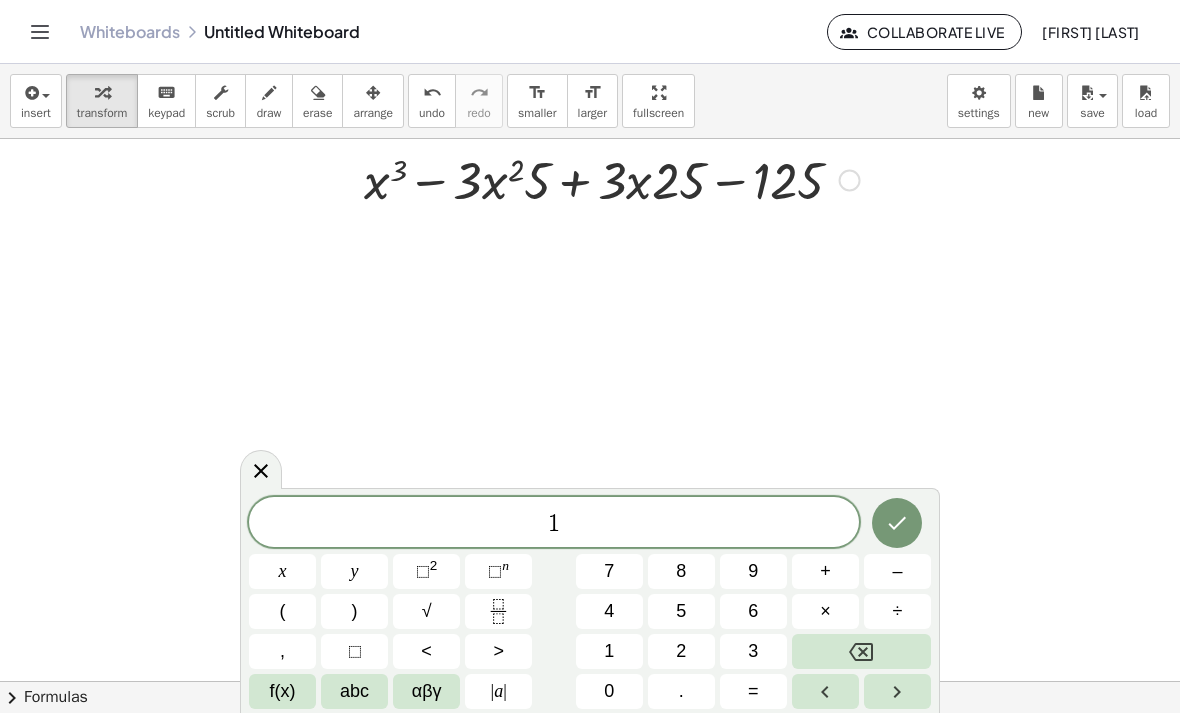 click on "0" at bounding box center (609, 691) 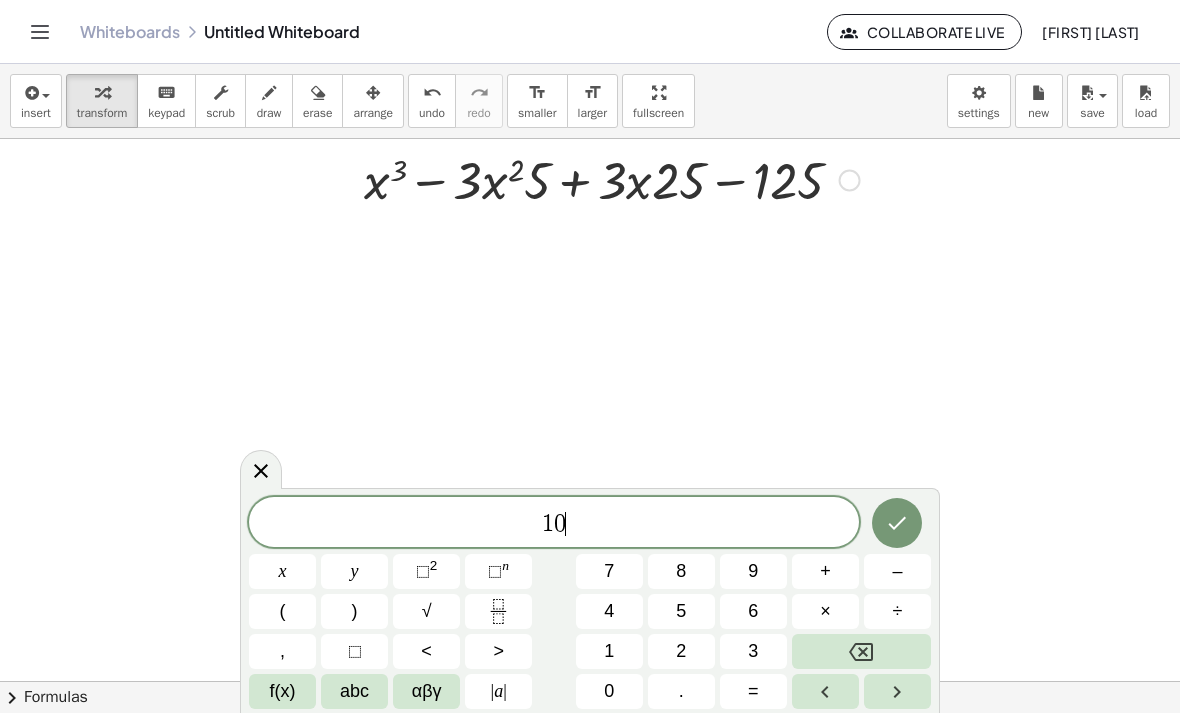 click on "–" at bounding box center [897, 571] 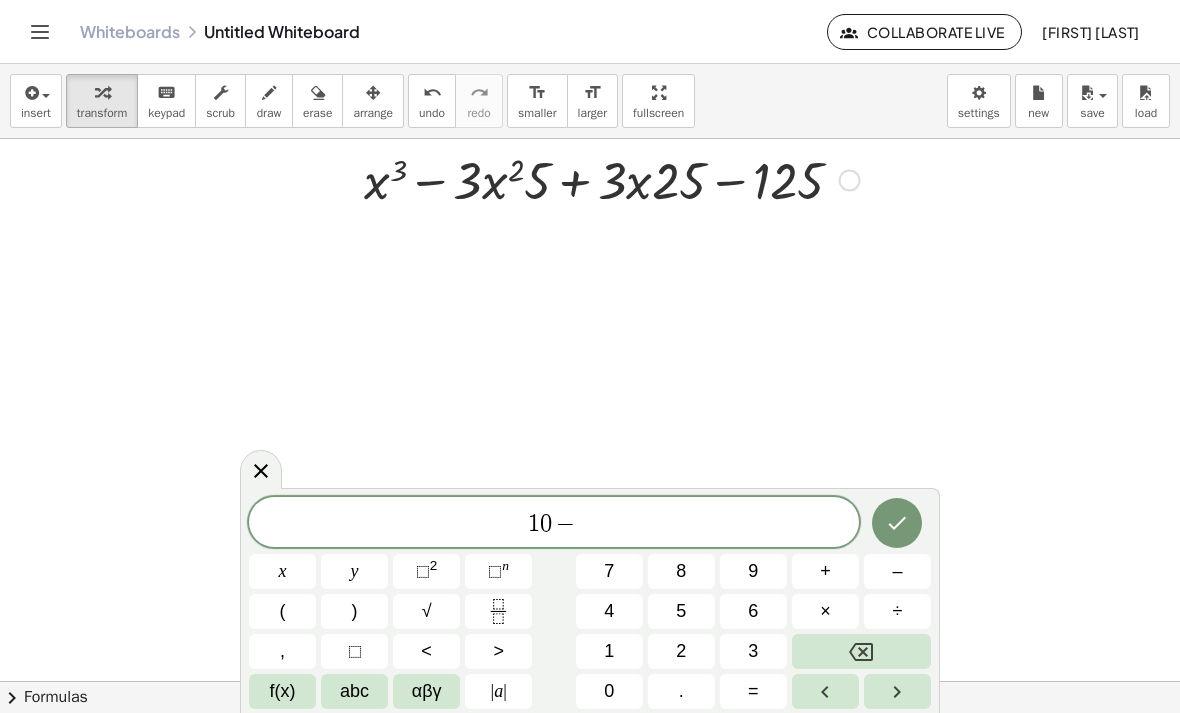 click on "5" at bounding box center (681, 611) 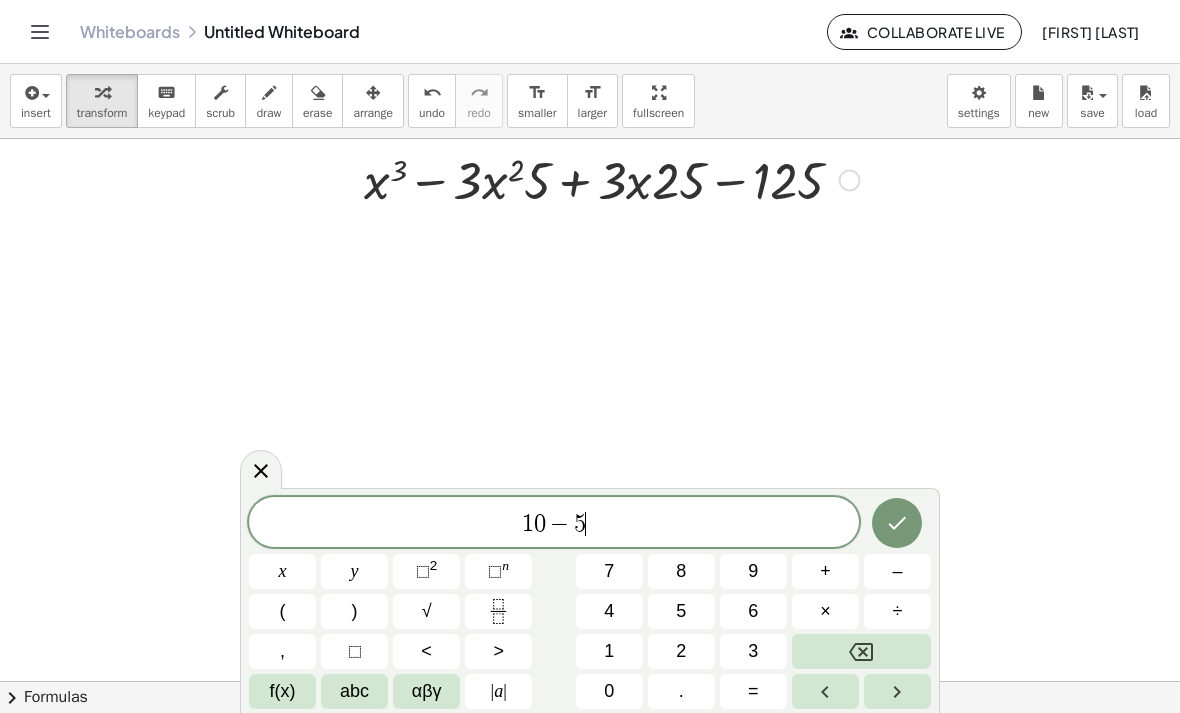 click on "√" at bounding box center (427, 611) 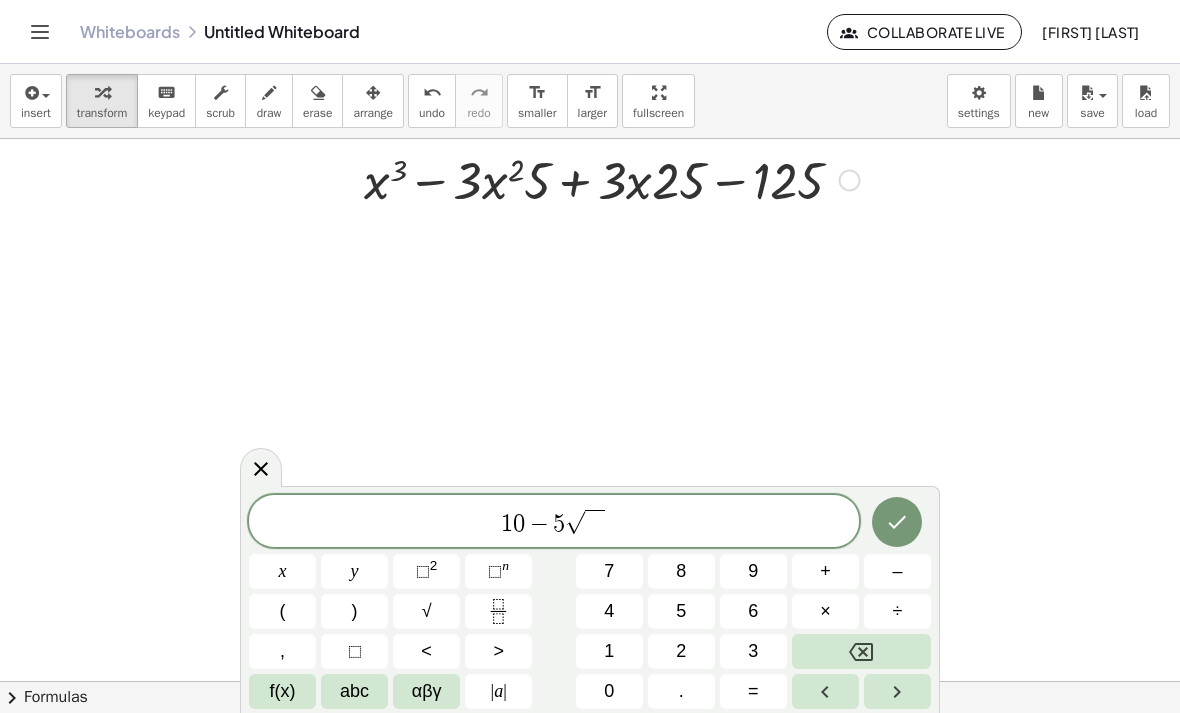 click at bounding box center [861, 651] 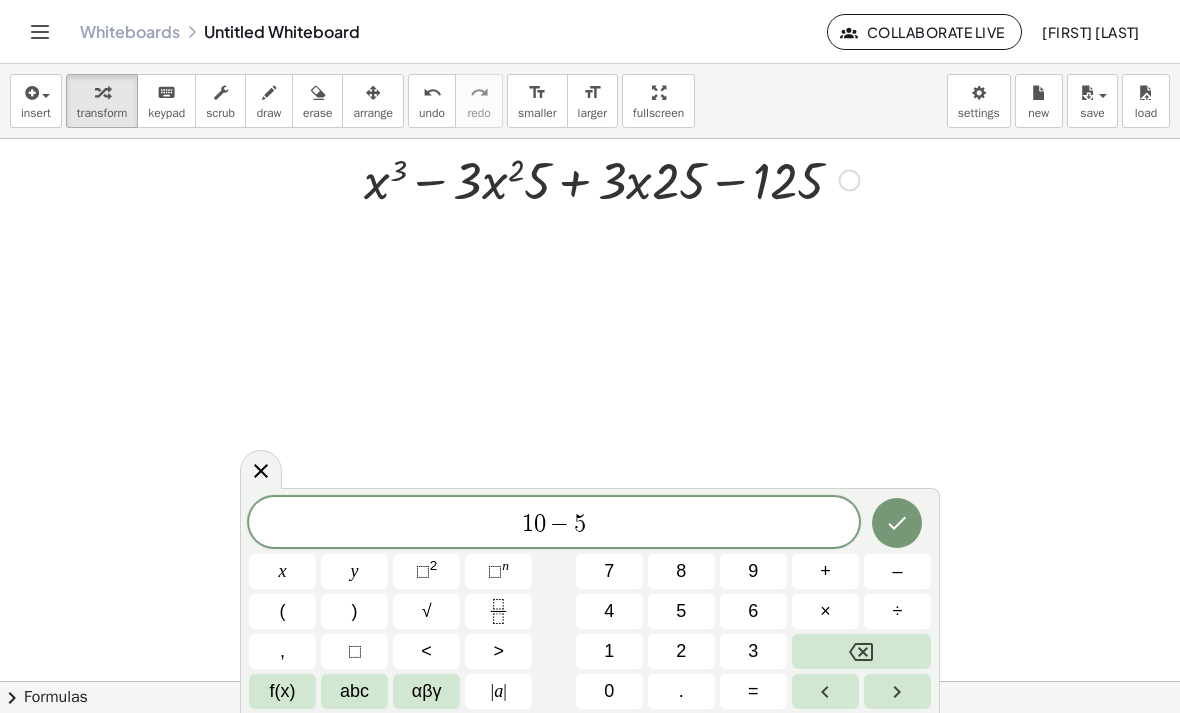 click on "×" at bounding box center (825, 611) 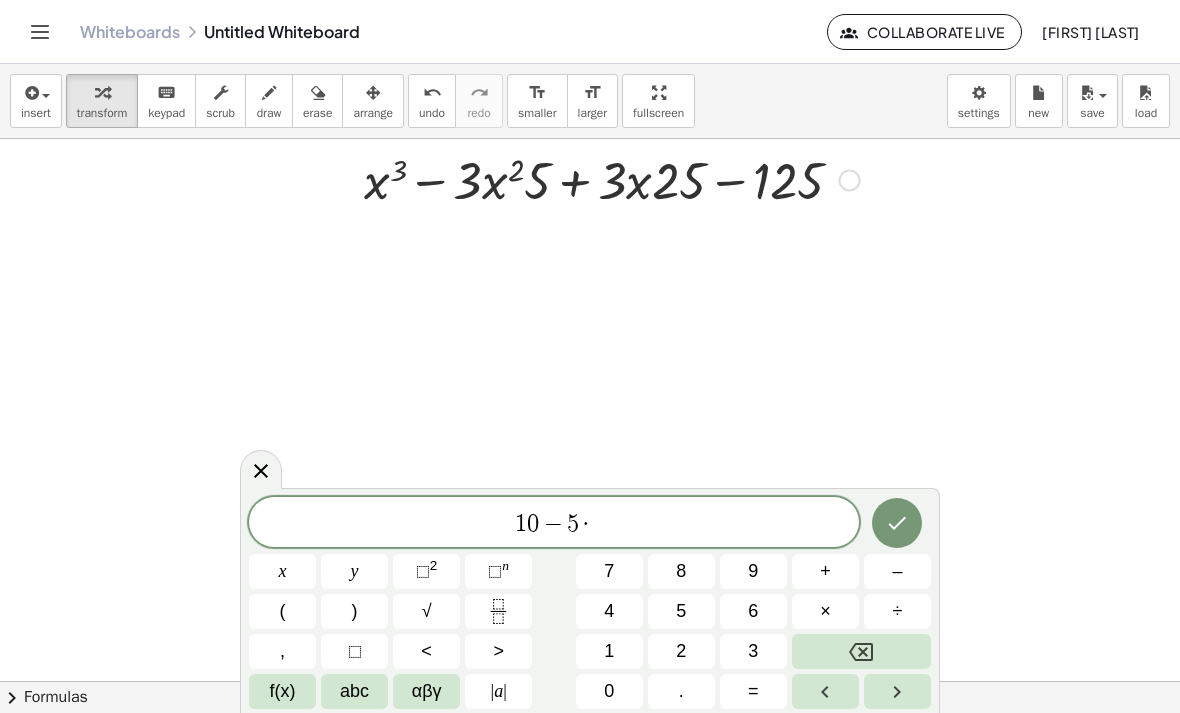 click on "√" at bounding box center [426, 611] 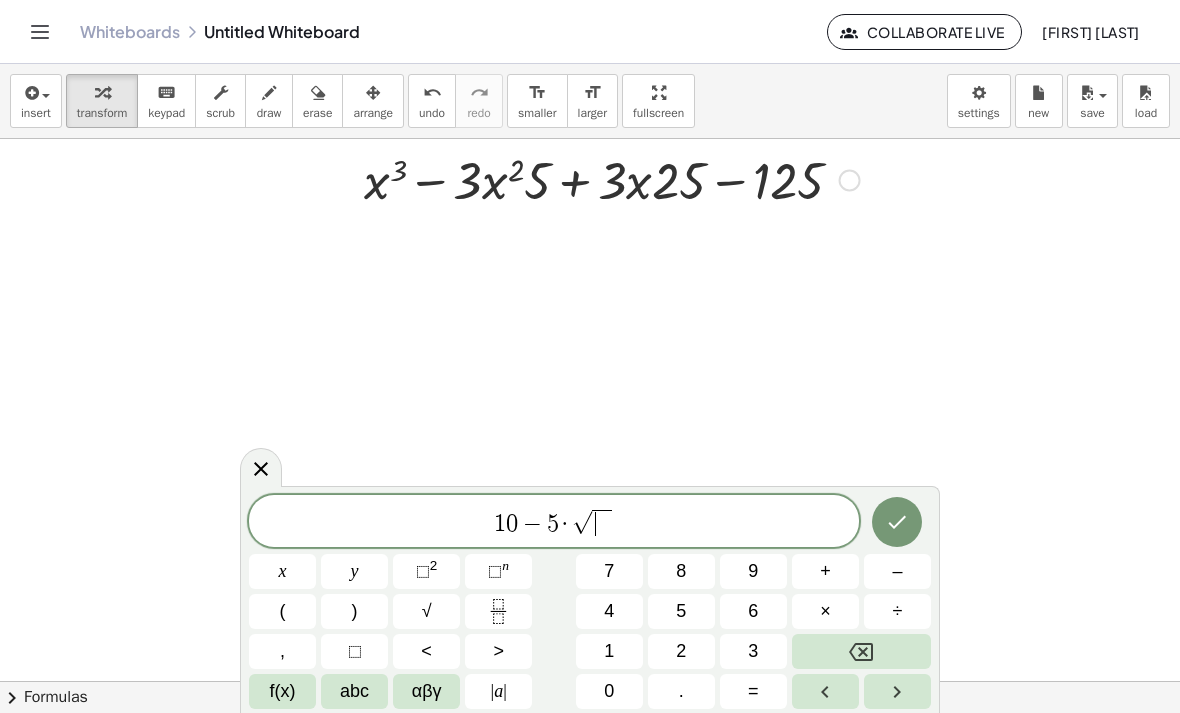click on "2" at bounding box center [681, 651] 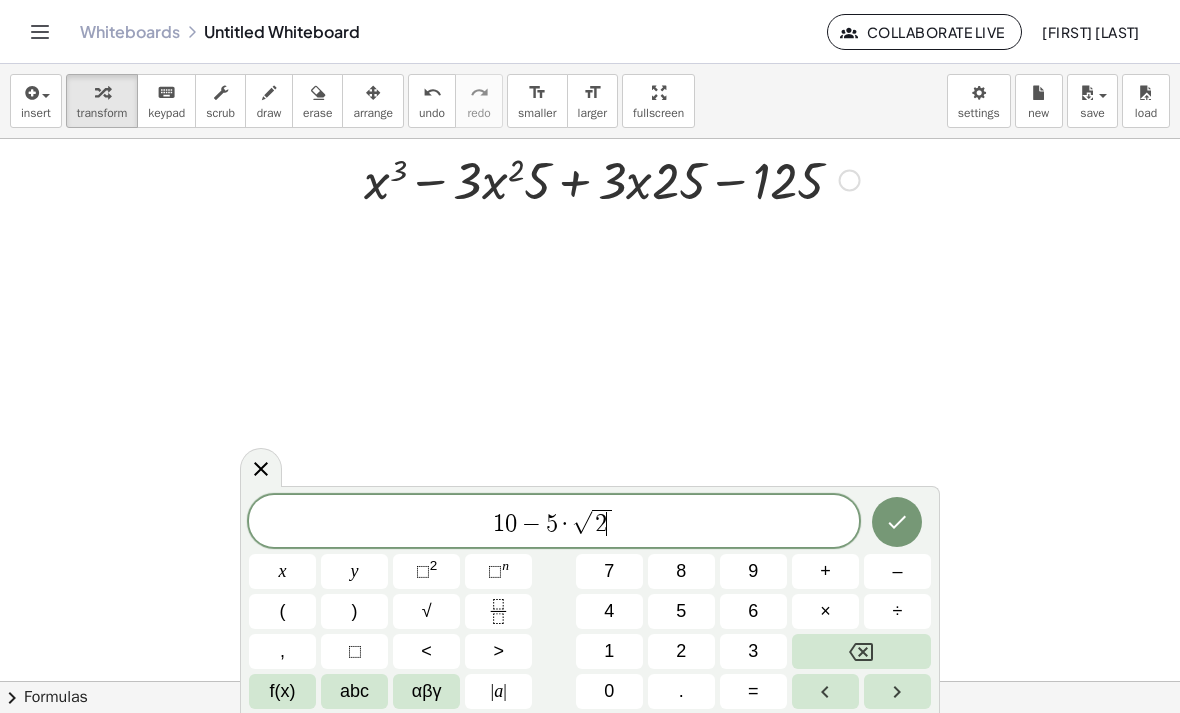 click on "0" at bounding box center (609, 691) 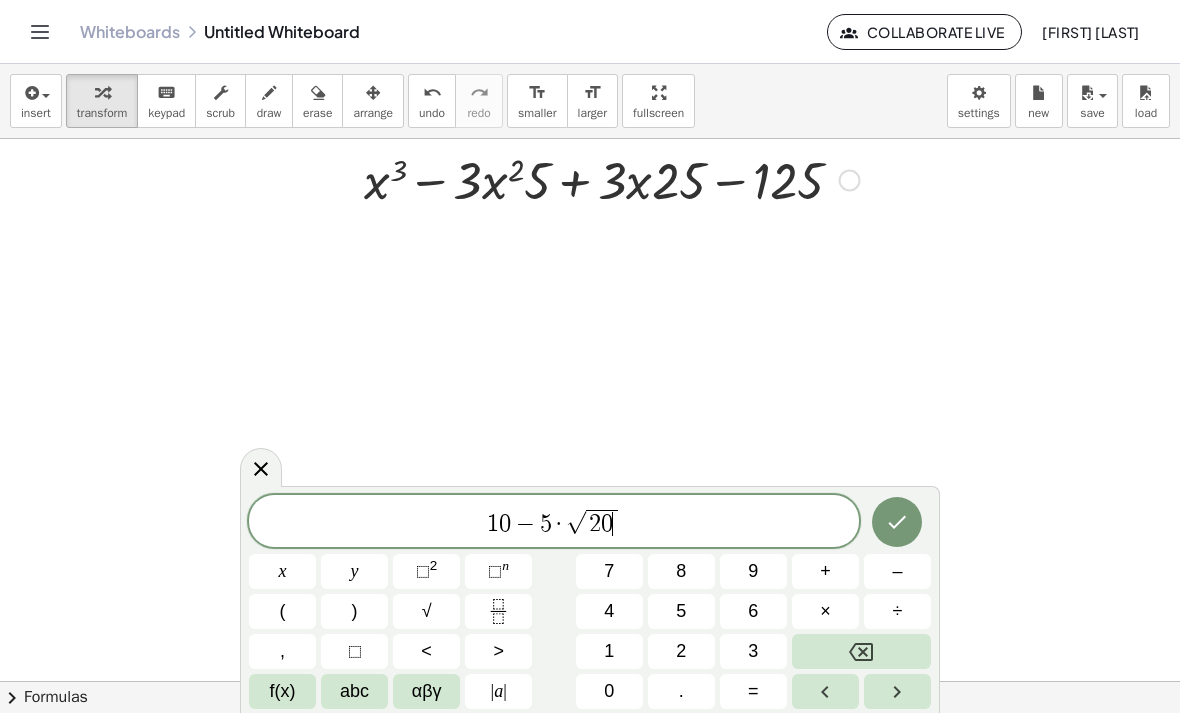click 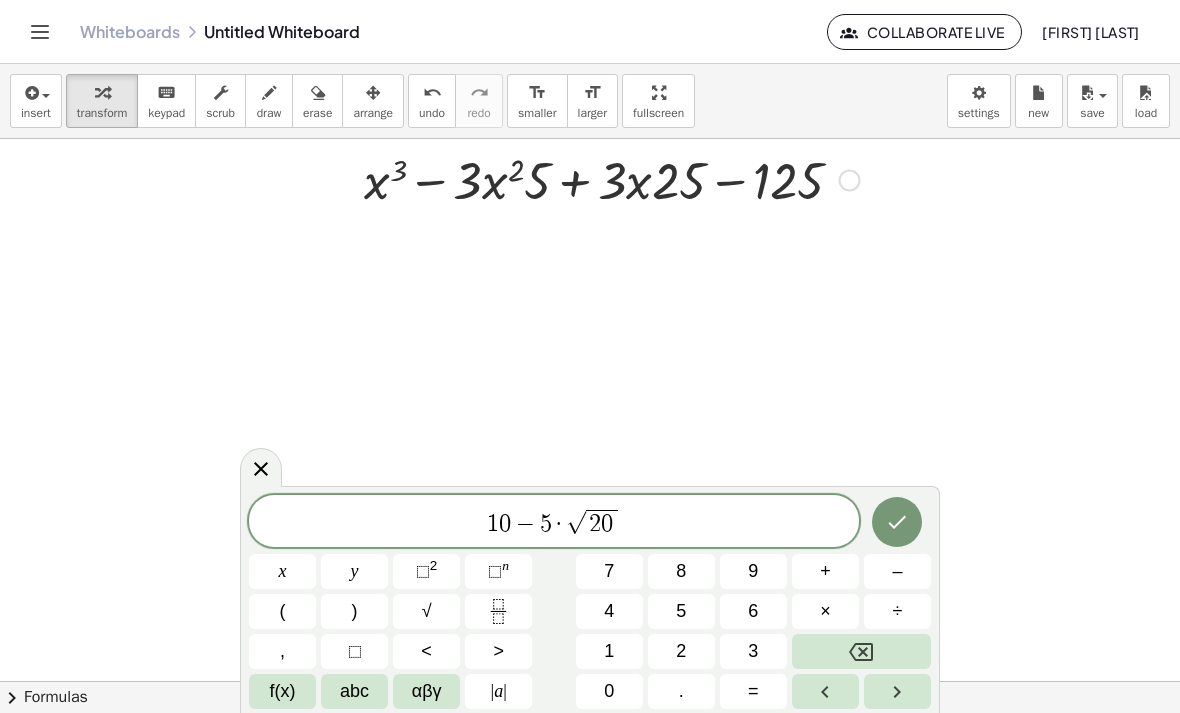 click 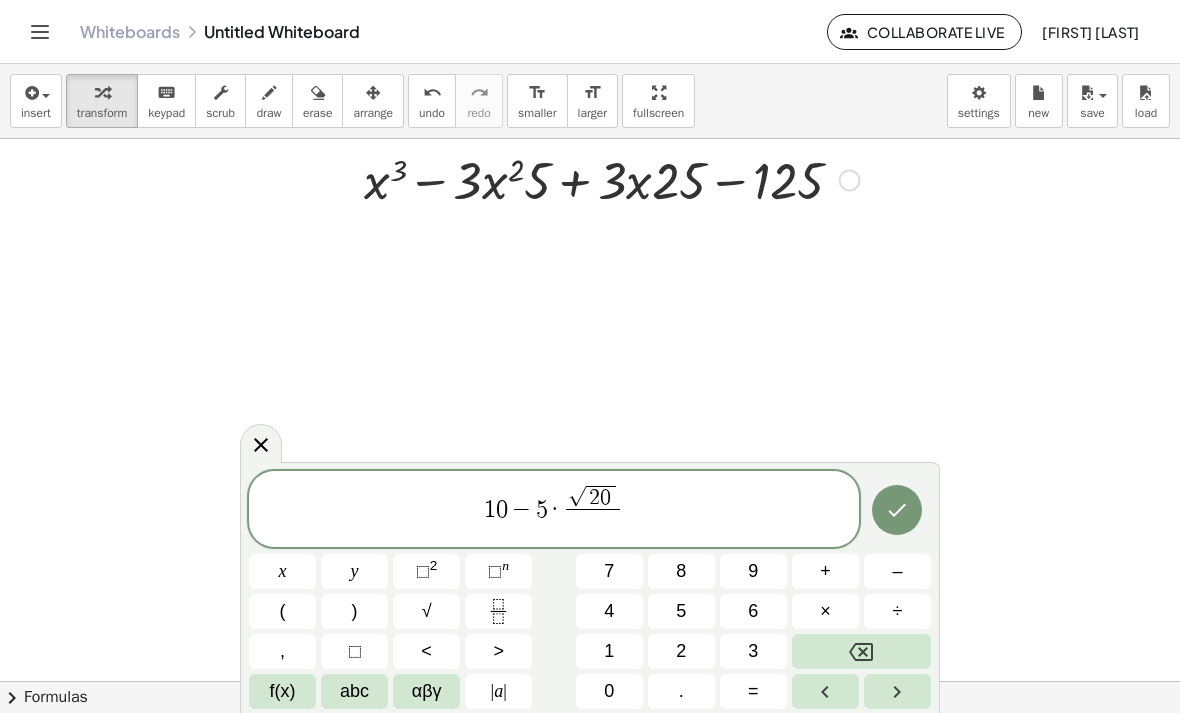 click at bounding box center [861, 651] 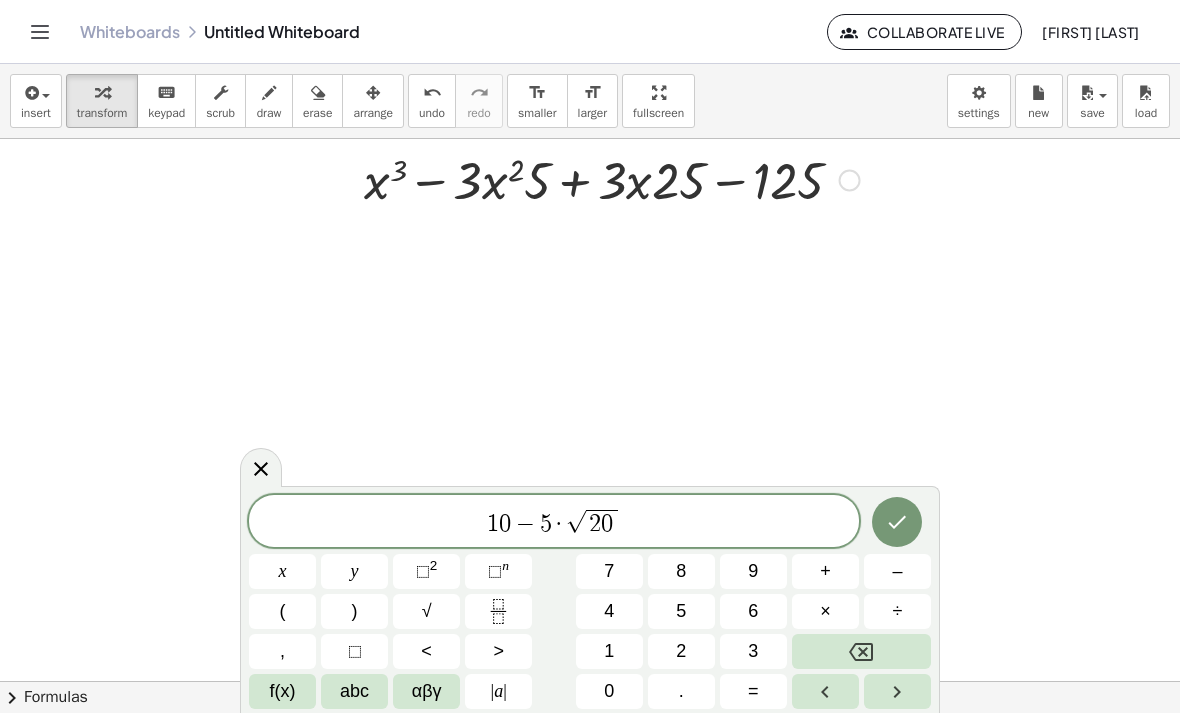 click 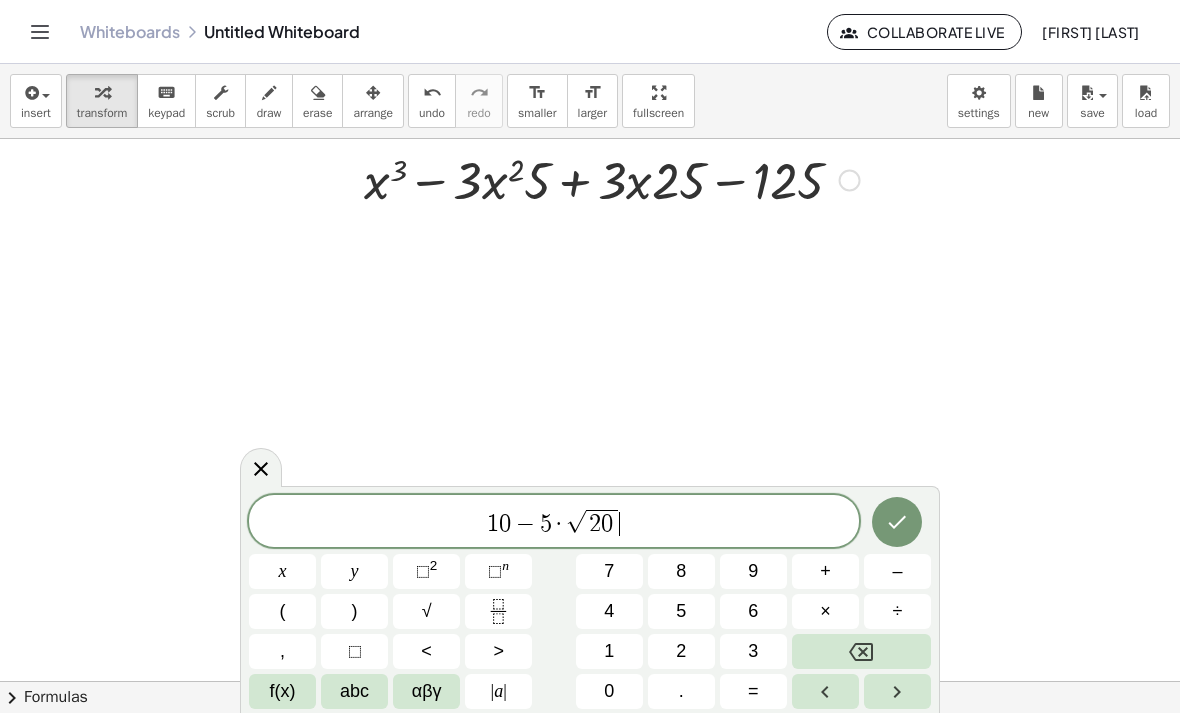 click 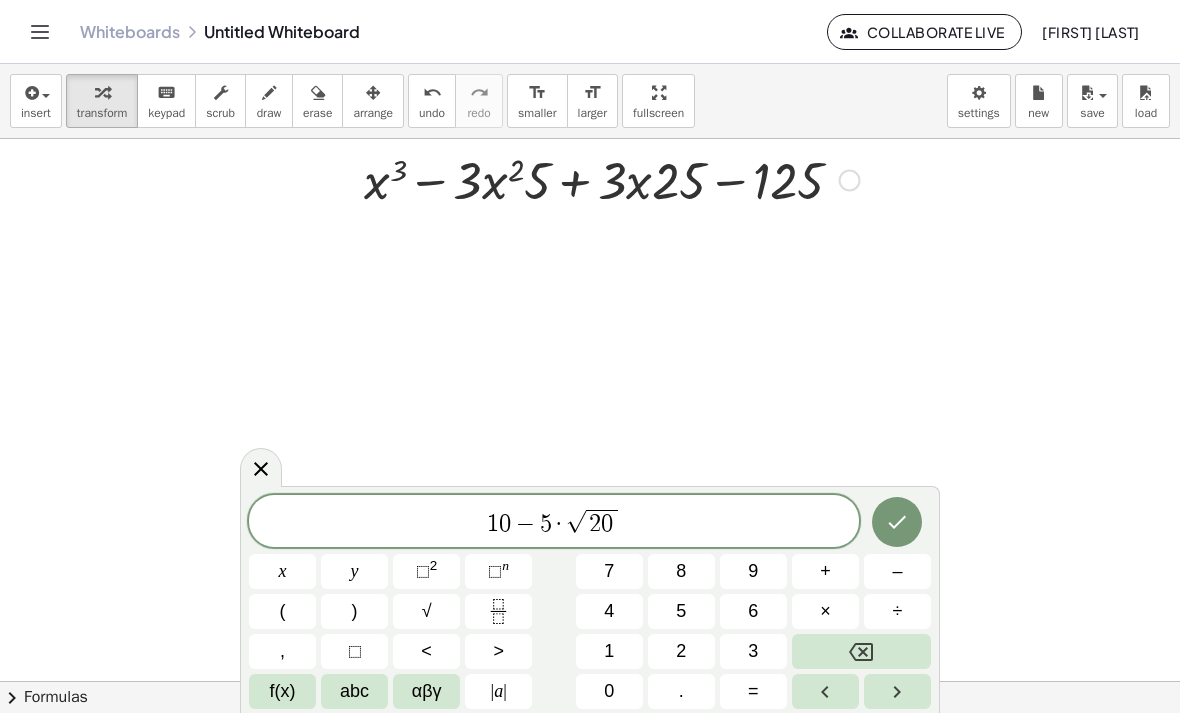 click at bounding box center [498, 611] 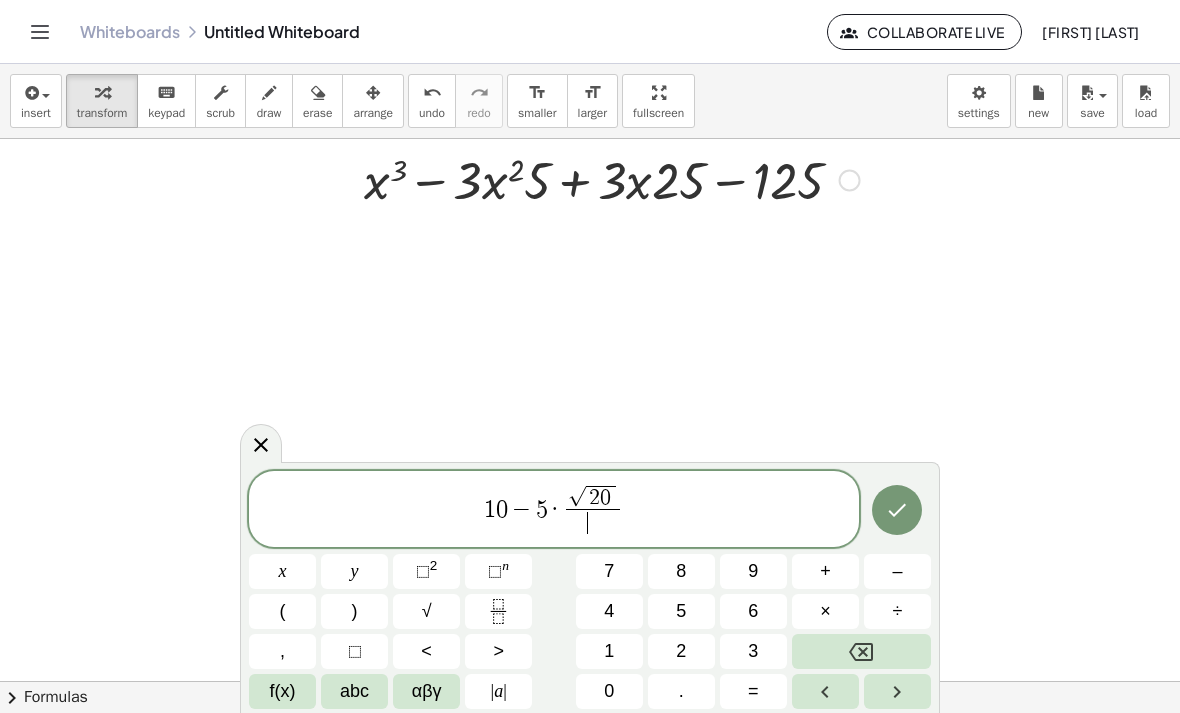 click at bounding box center (861, 651) 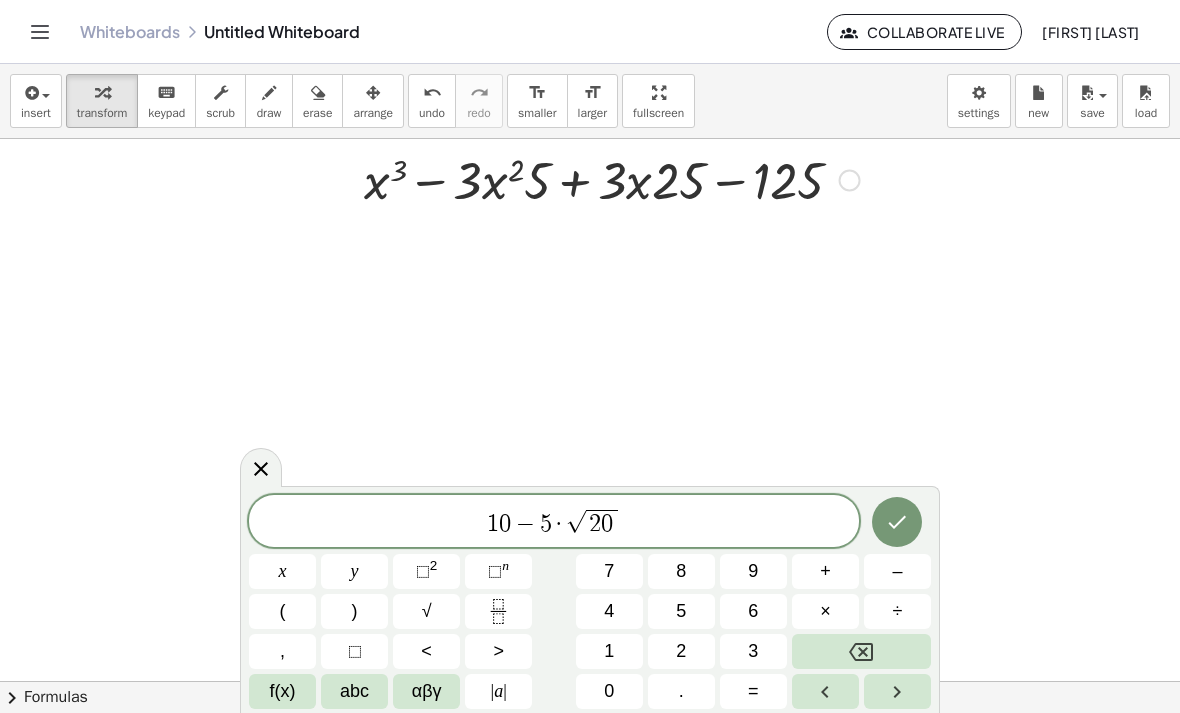 click on "1 0 − 5 · √ 2 0 ​" 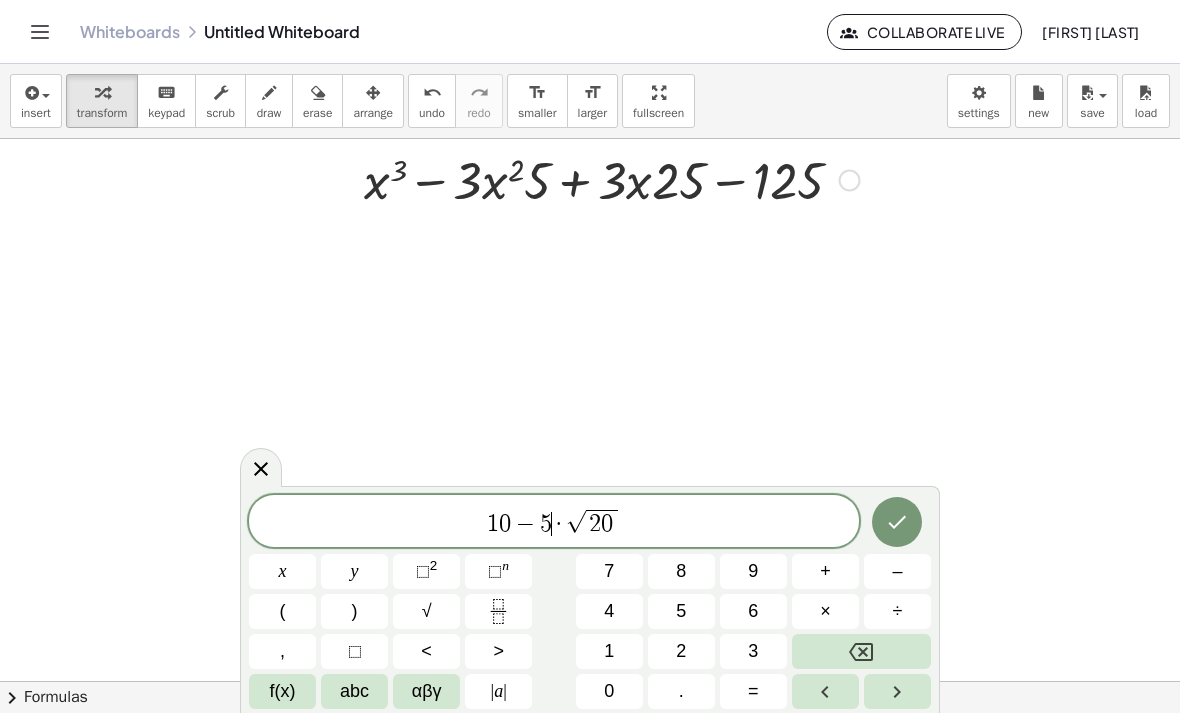 click 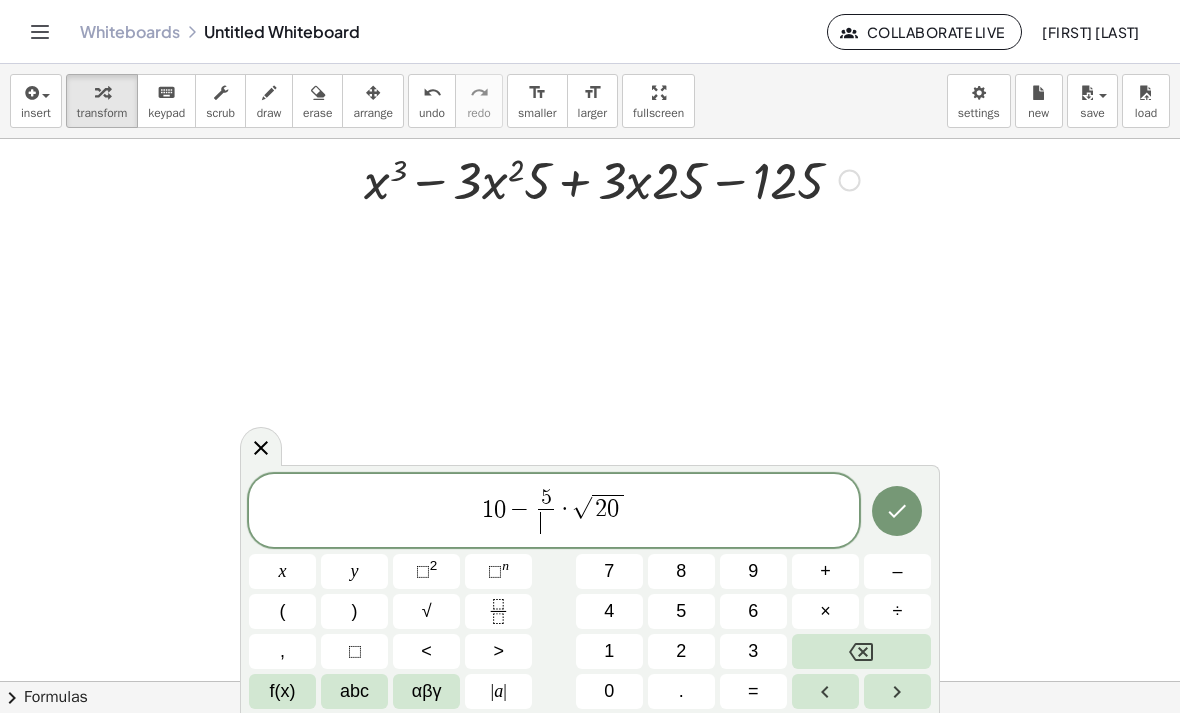click 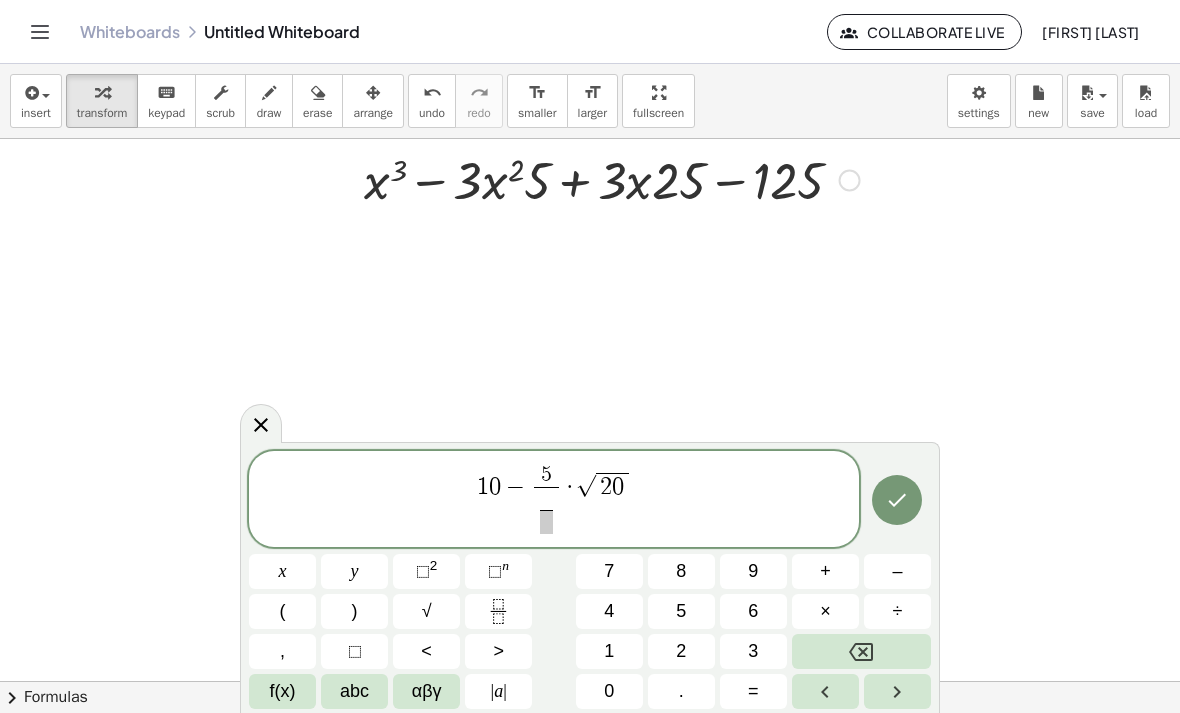 click 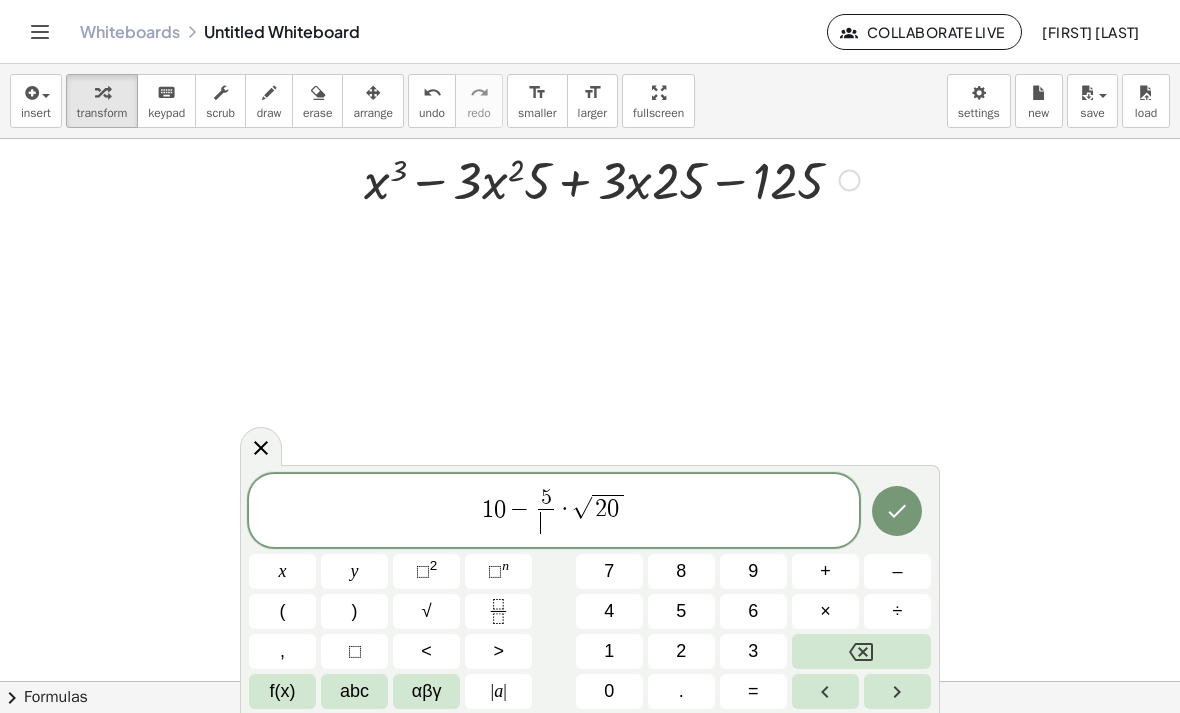 click 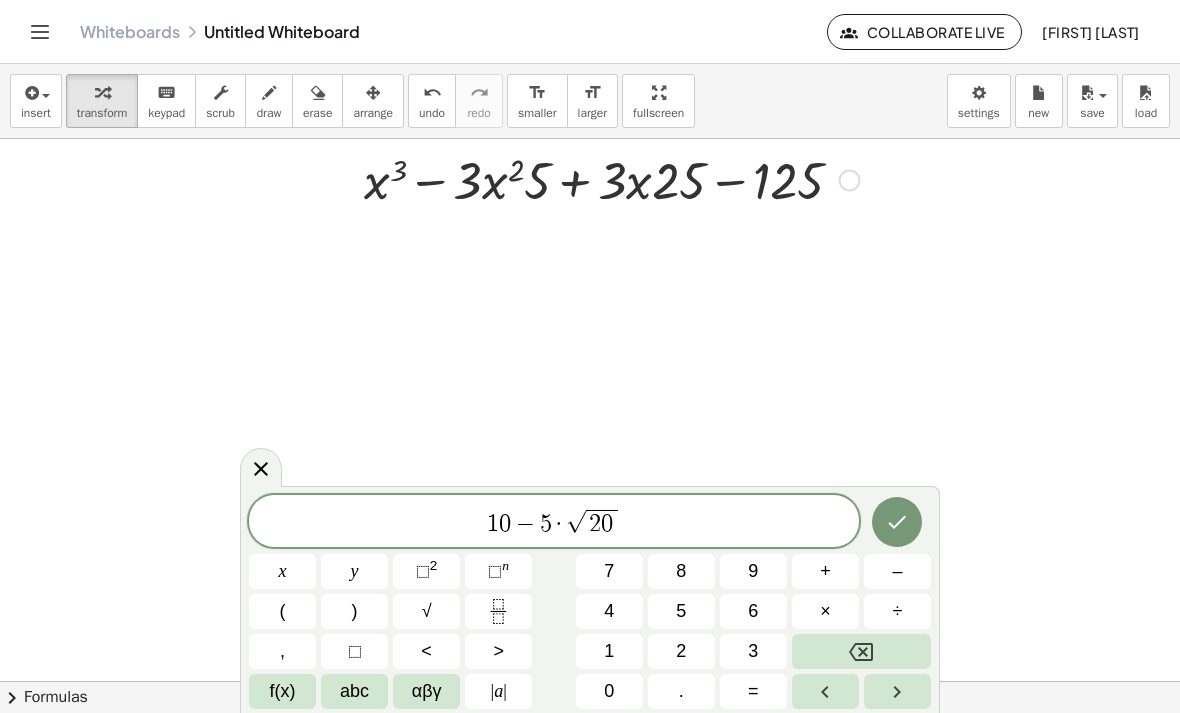 click on "2 0" at bounding box center (602, 523) 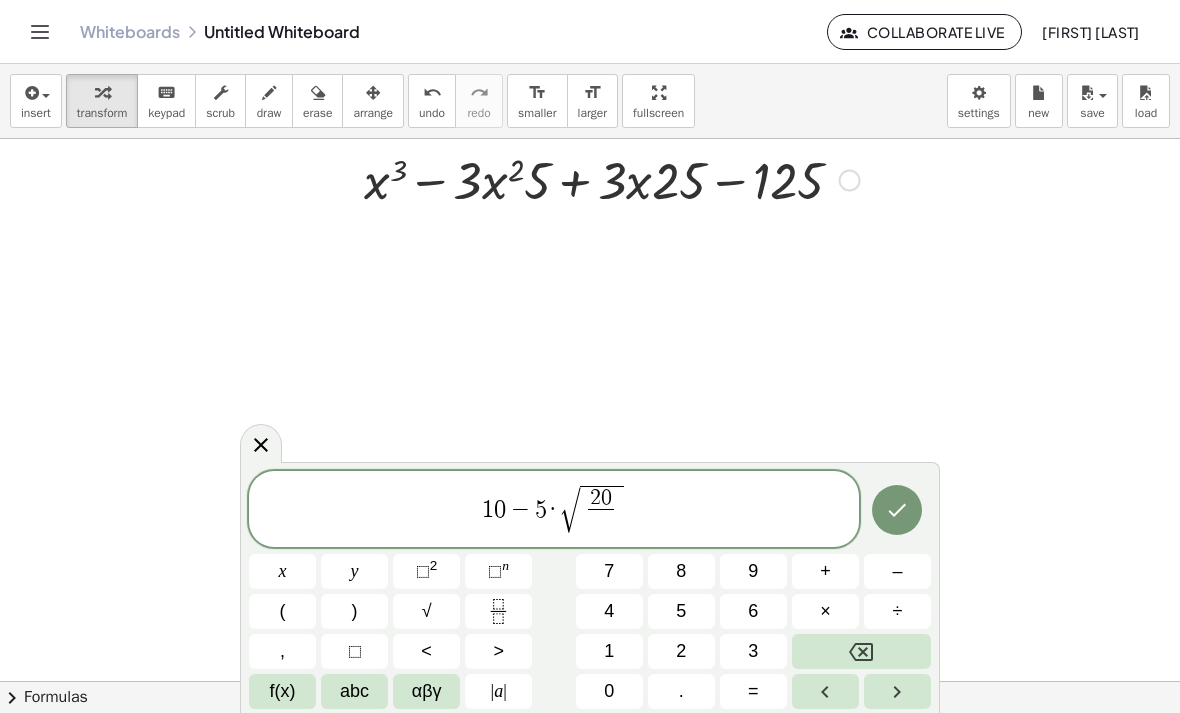 click at bounding box center [861, 651] 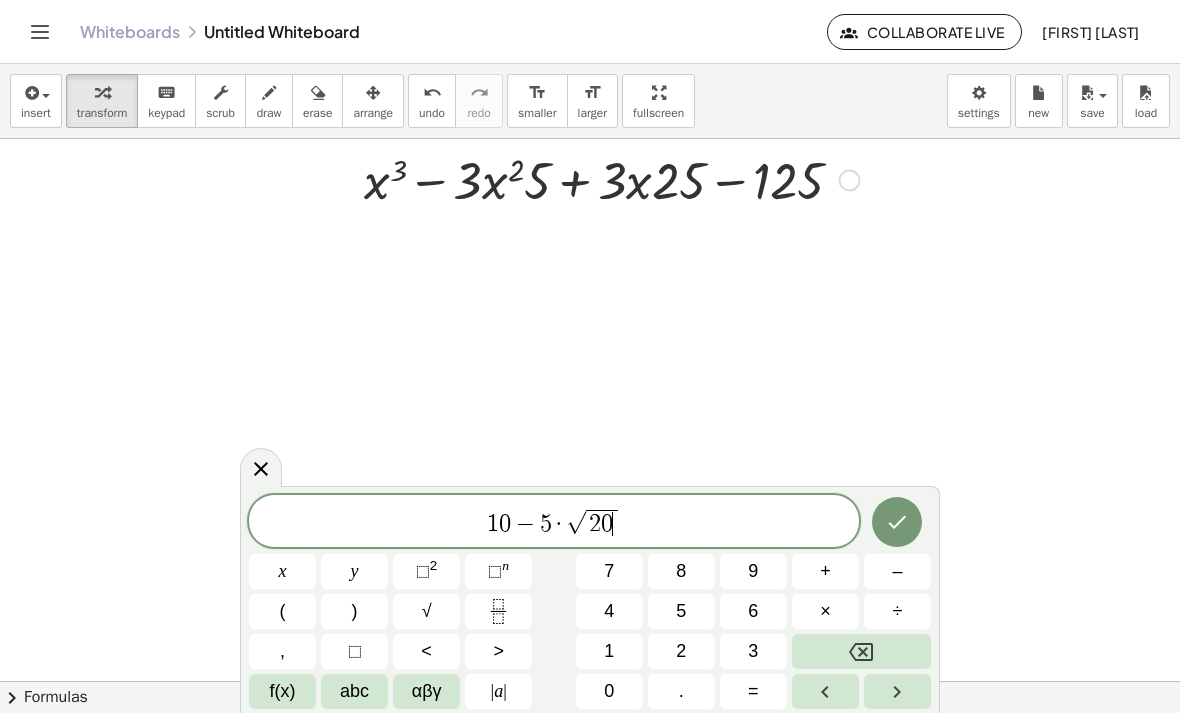 click at bounding box center (861, 651) 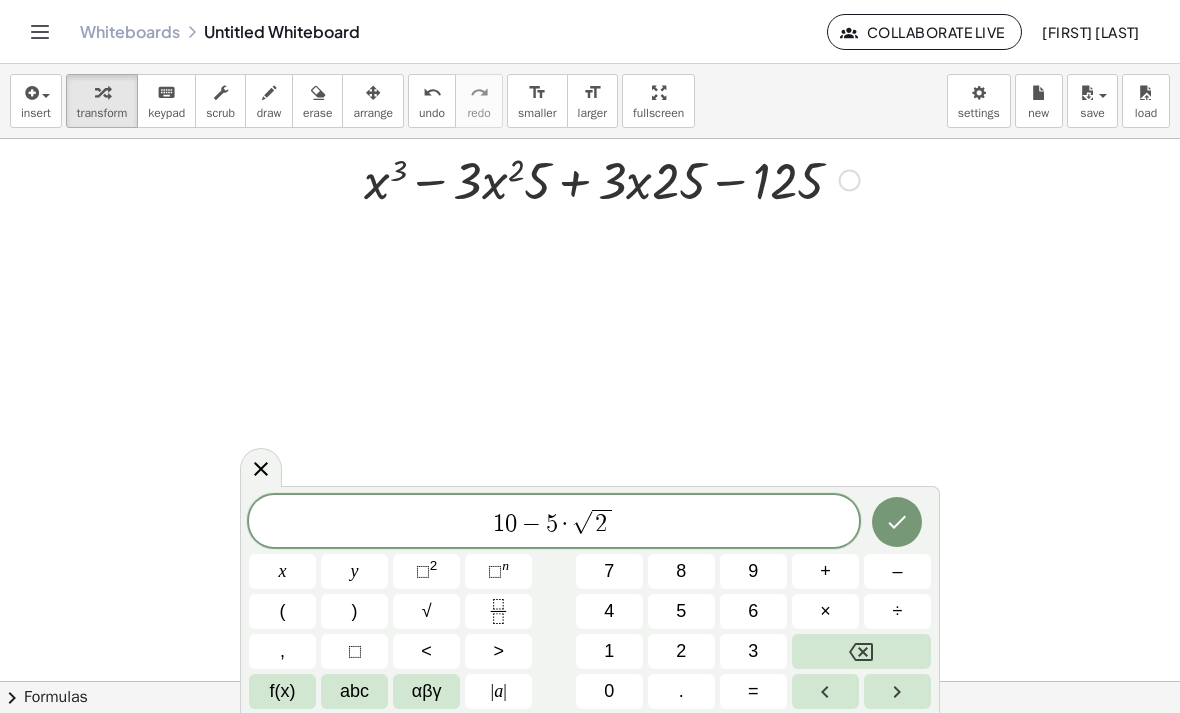click on "0" at bounding box center [609, 691] 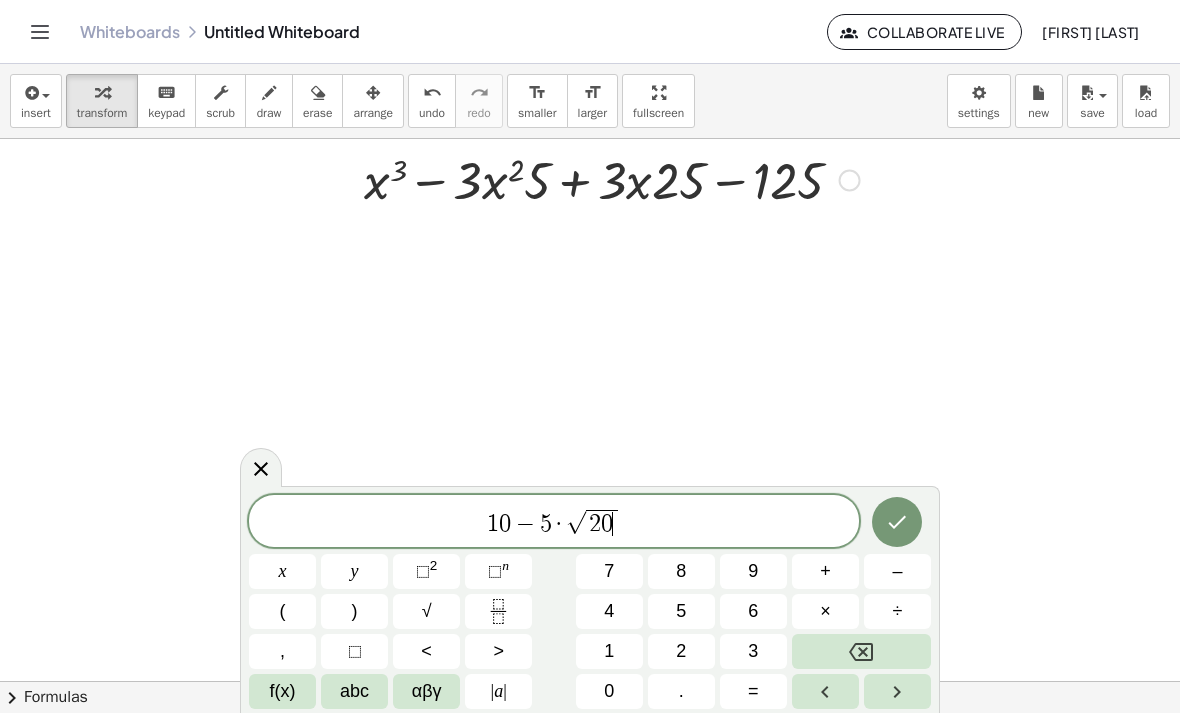 click on "1 0 − 5 · √ 2 0 ​" at bounding box center [554, 522] 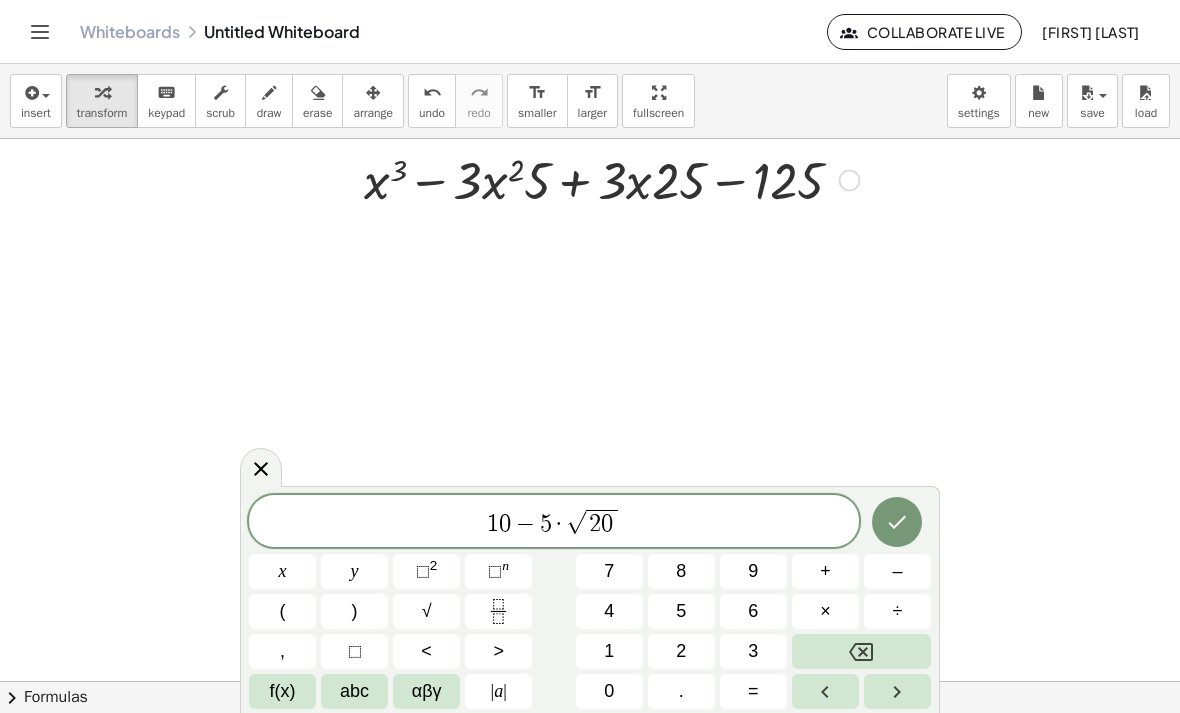 click 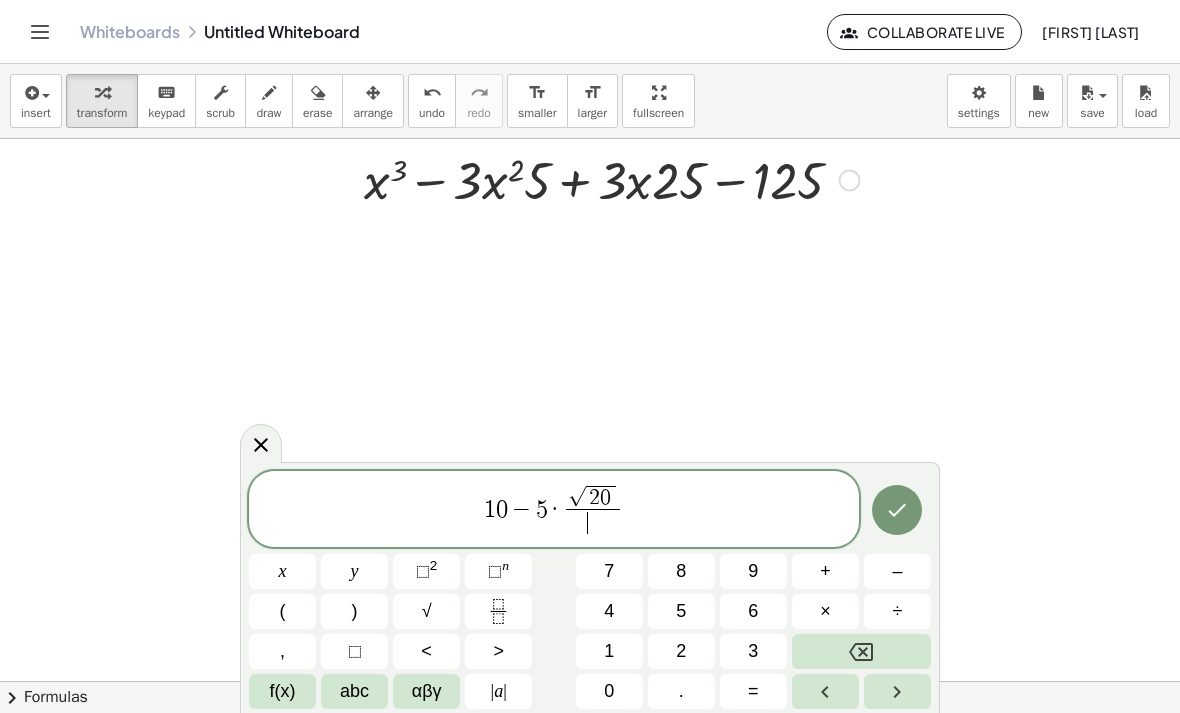 click on "1 0 − 5 · √ 2 0 ​ ​" at bounding box center [554, 511] 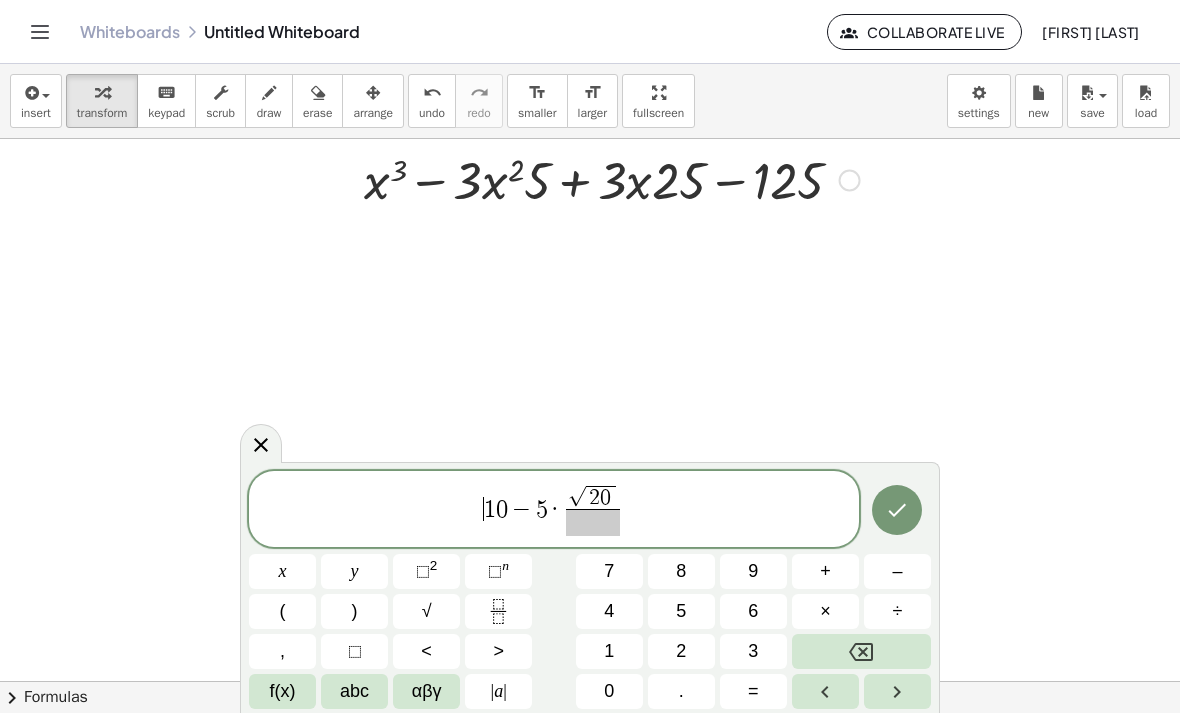 click 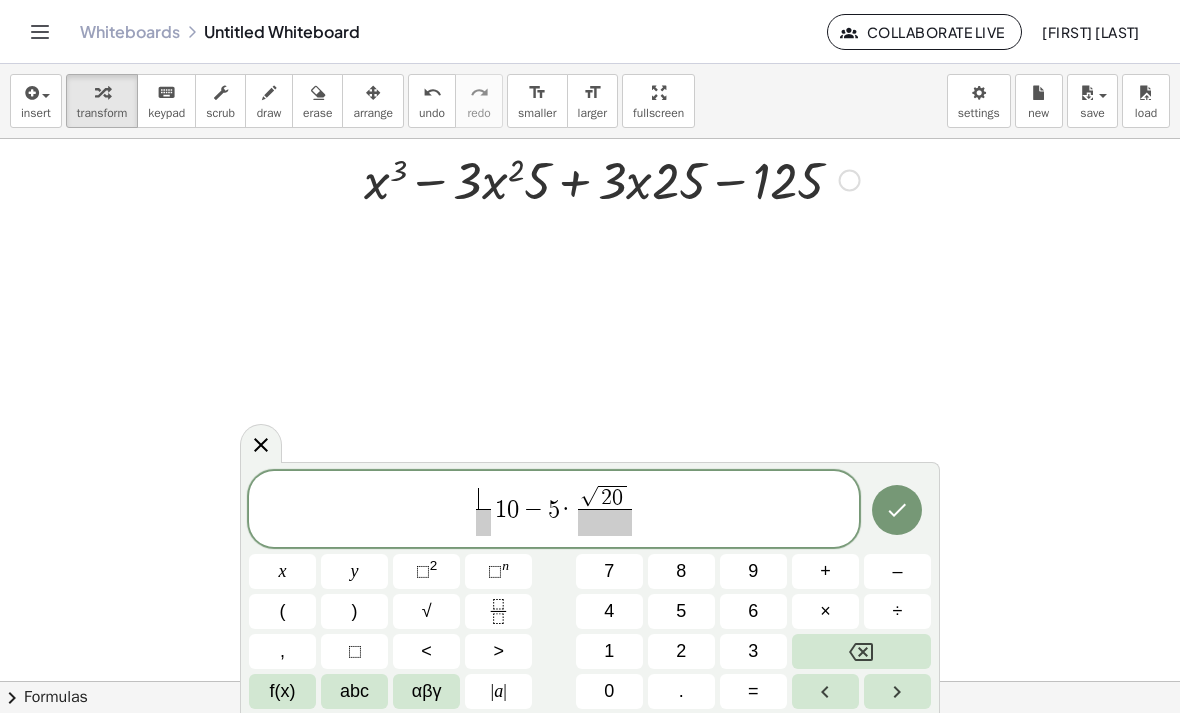 click 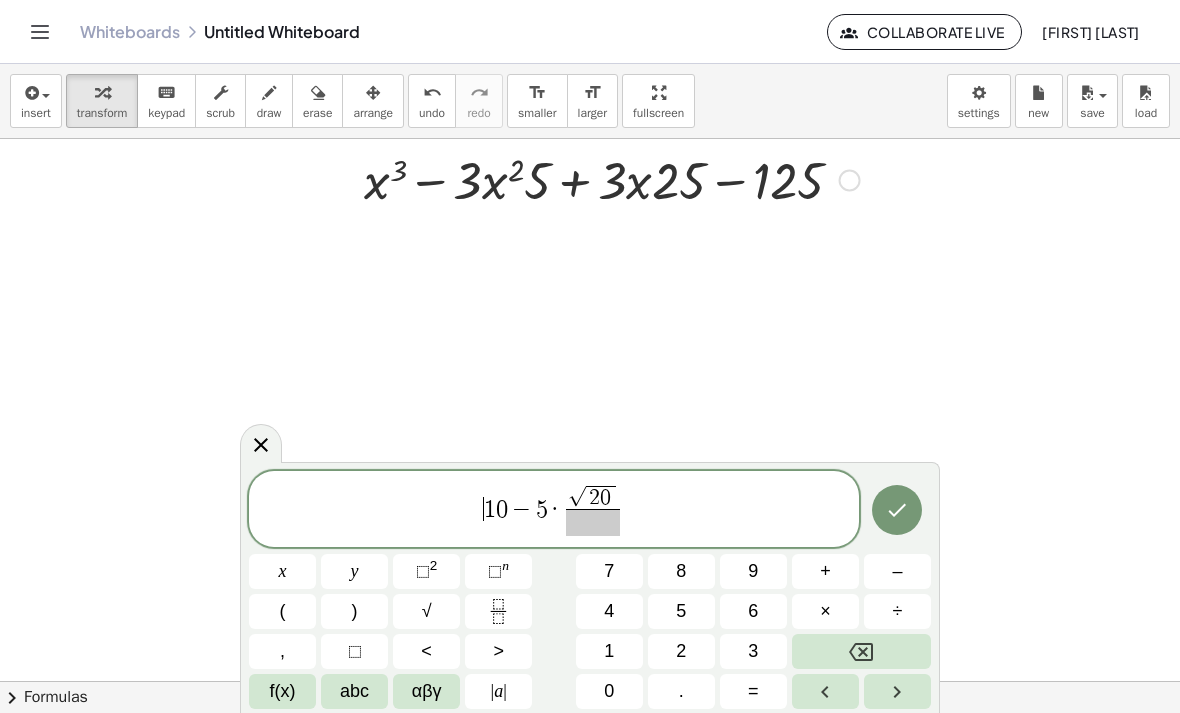click 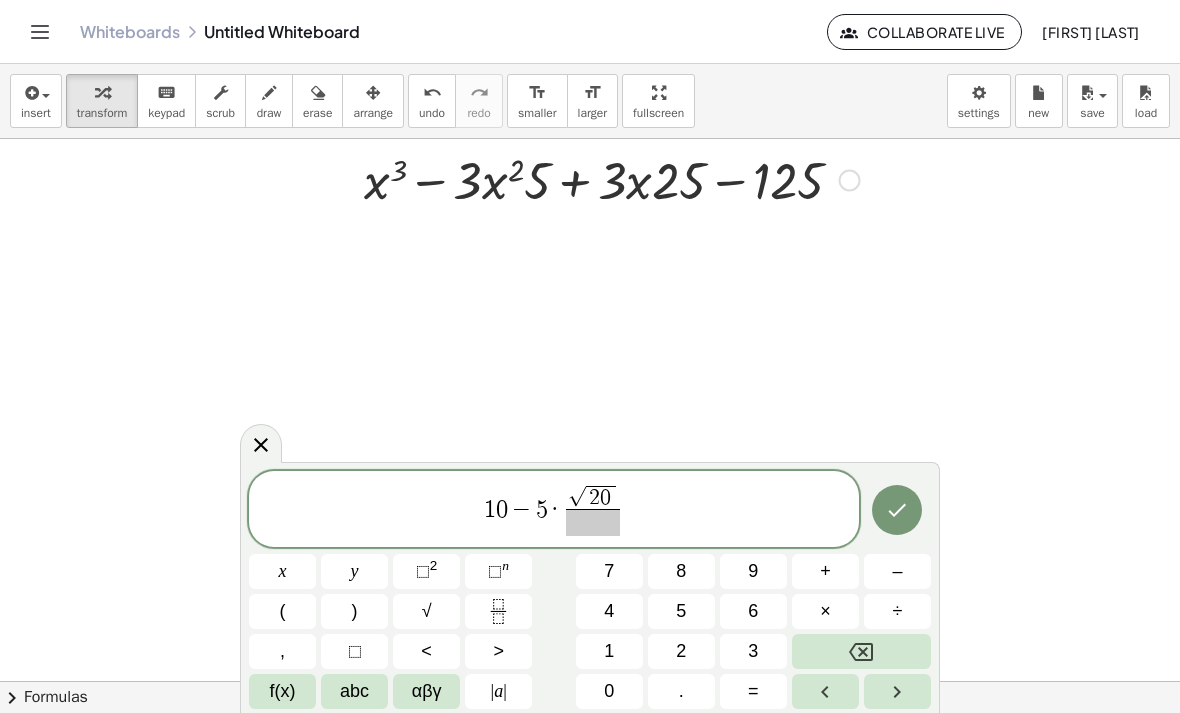 click 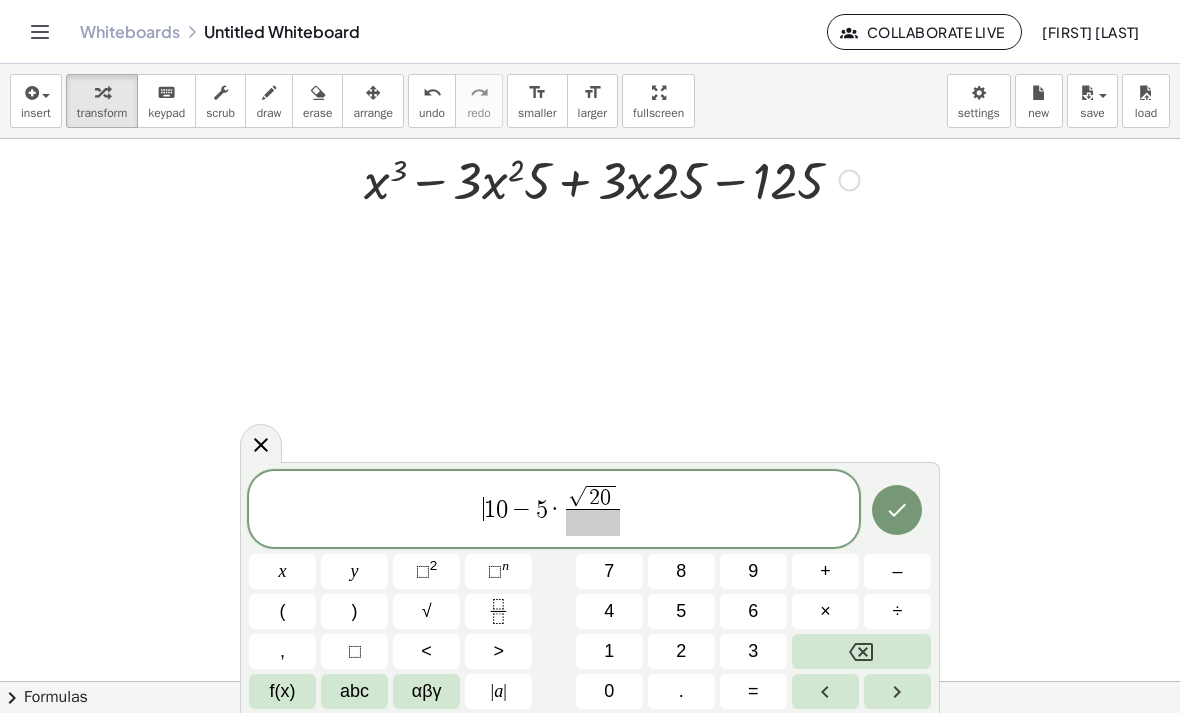 click on "​ 1 0 − 5 · √ 2 0 ​" at bounding box center [554, 511] 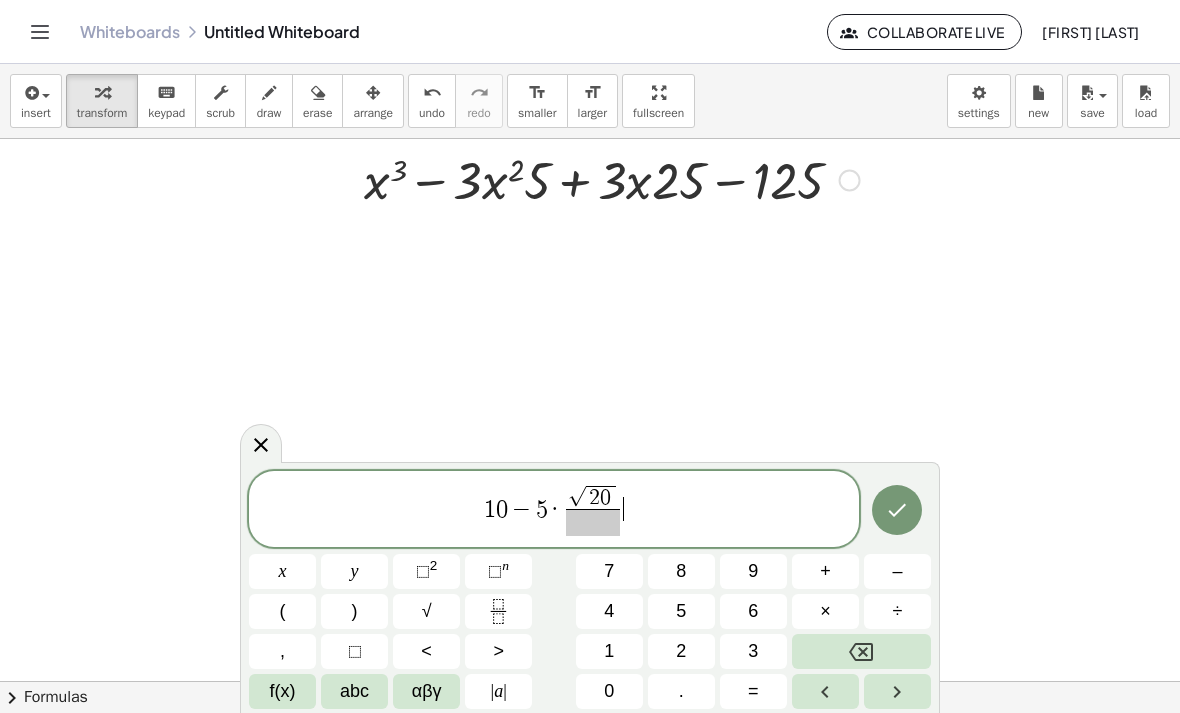 click at bounding box center [861, 651] 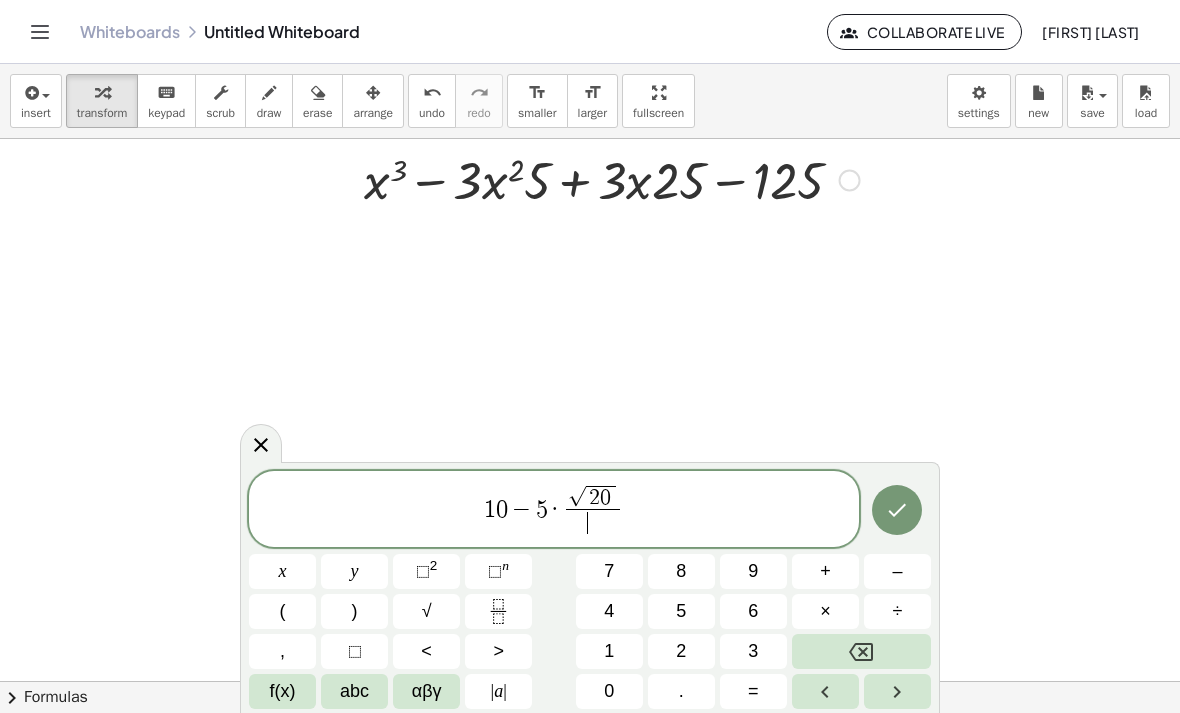 click at bounding box center [861, 651] 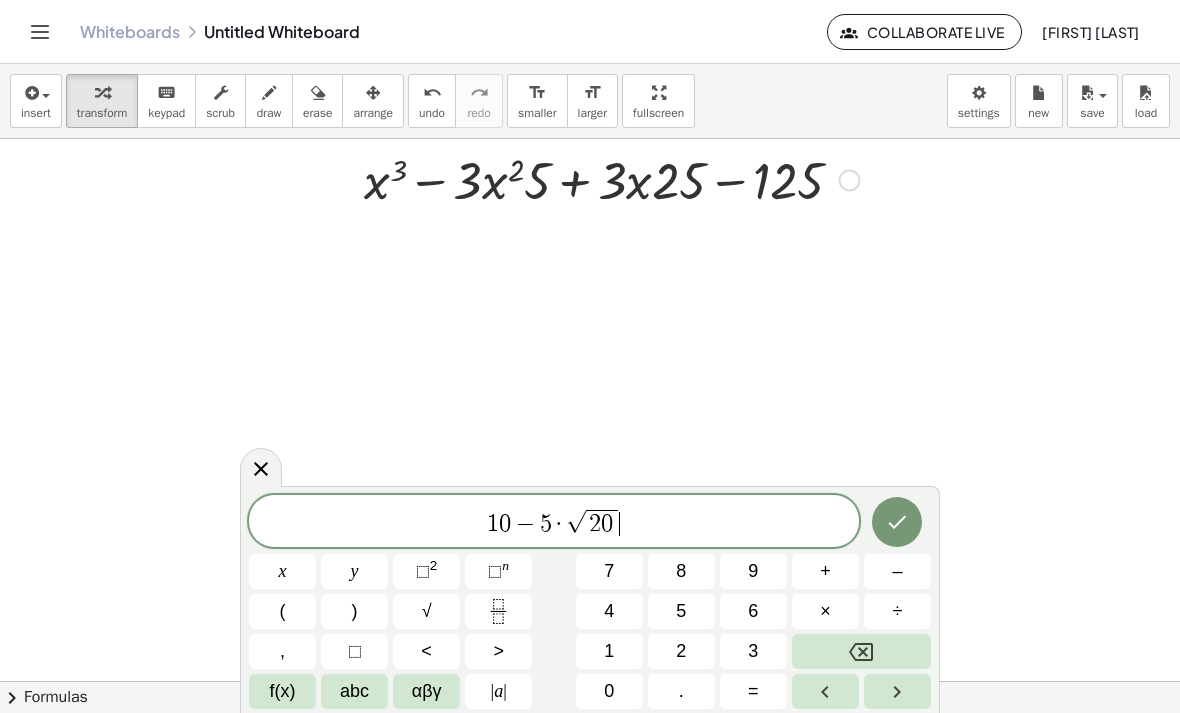 click on "1 0 − 5 · √ 2 0 ​" at bounding box center (554, 522) 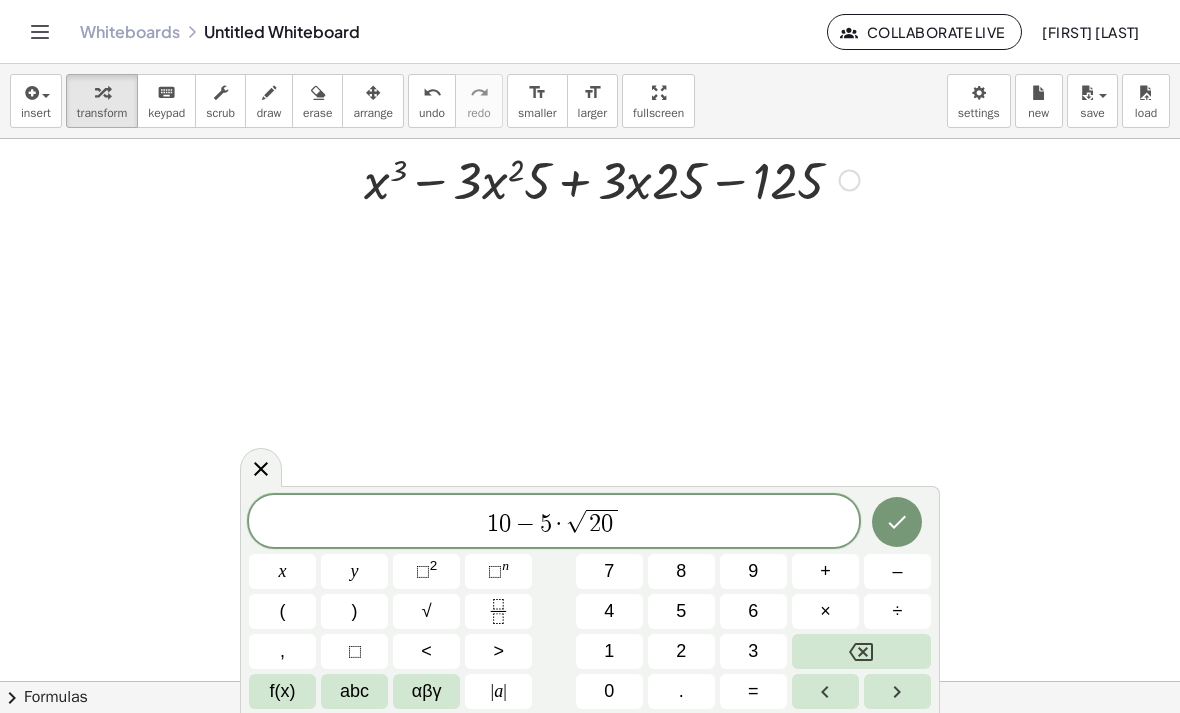 click on "(" at bounding box center [282, 611] 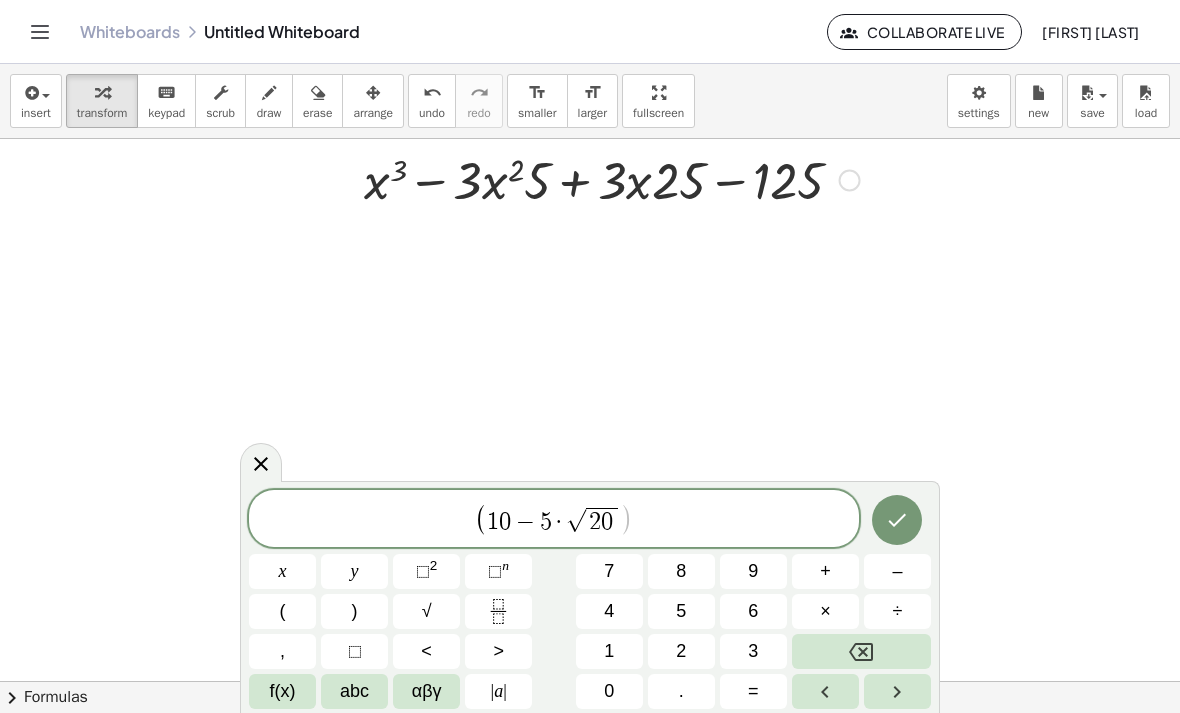 click on "( ​ 1 0 − 5 · √ 2 0 )" at bounding box center (554, 520) 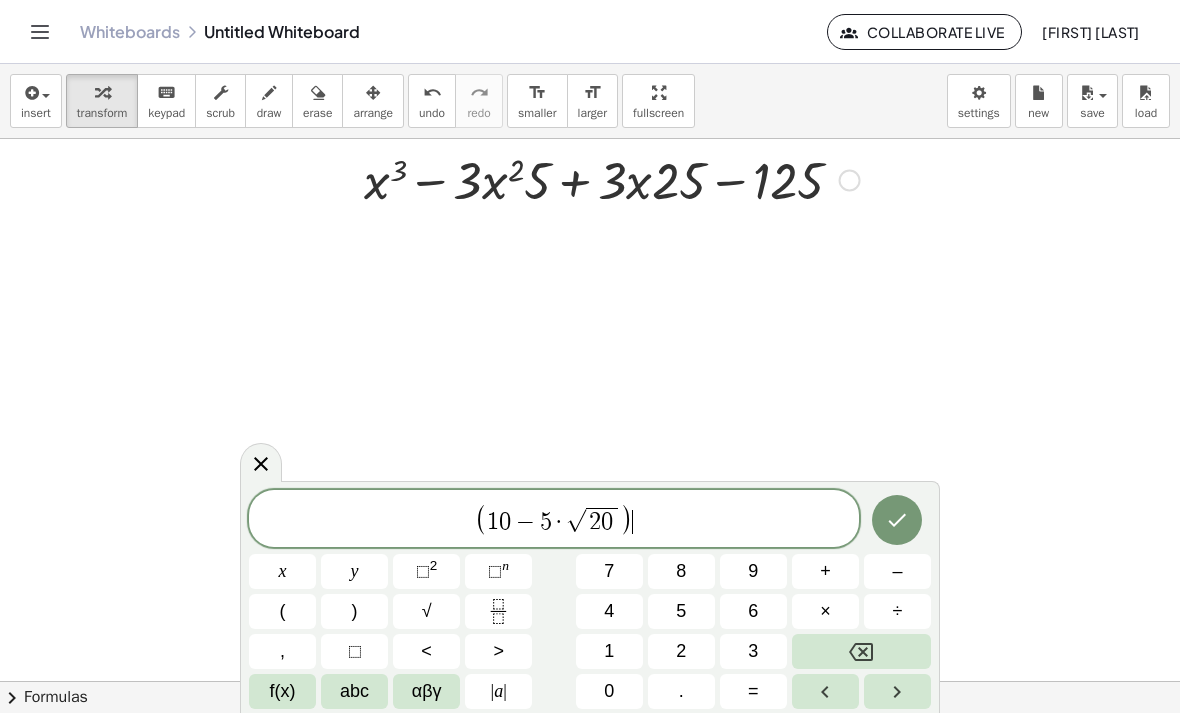 click at bounding box center [498, 611] 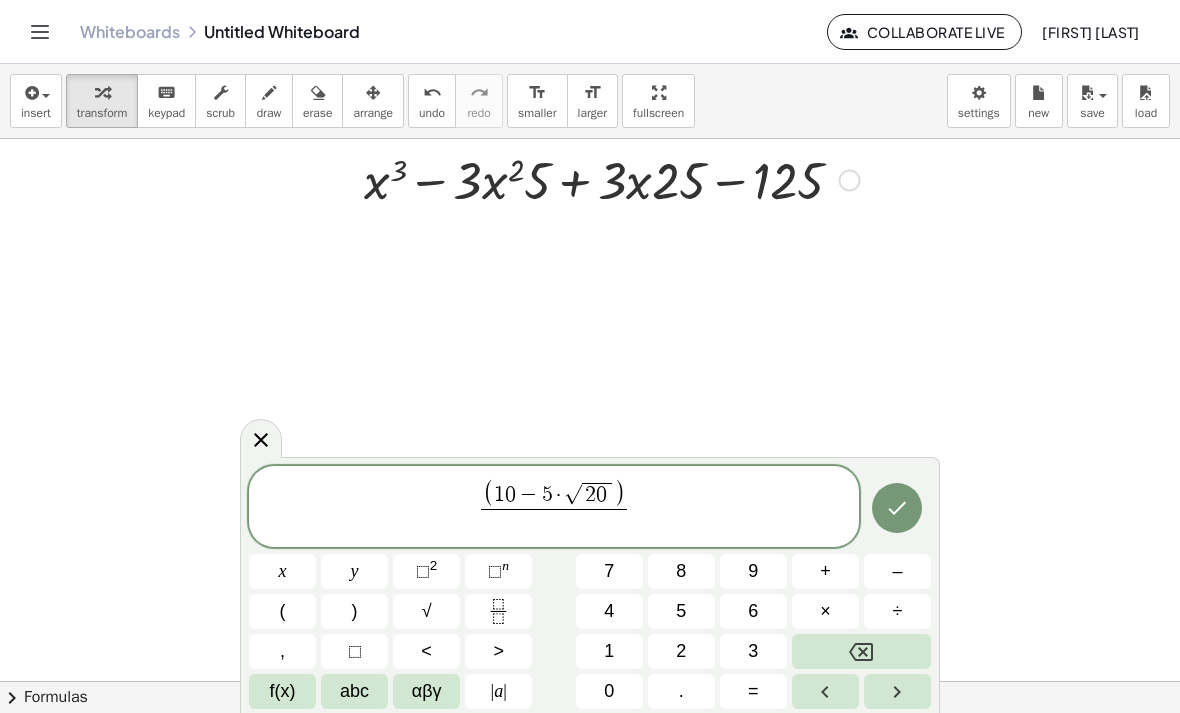 click on "1" at bounding box center (609, 651) 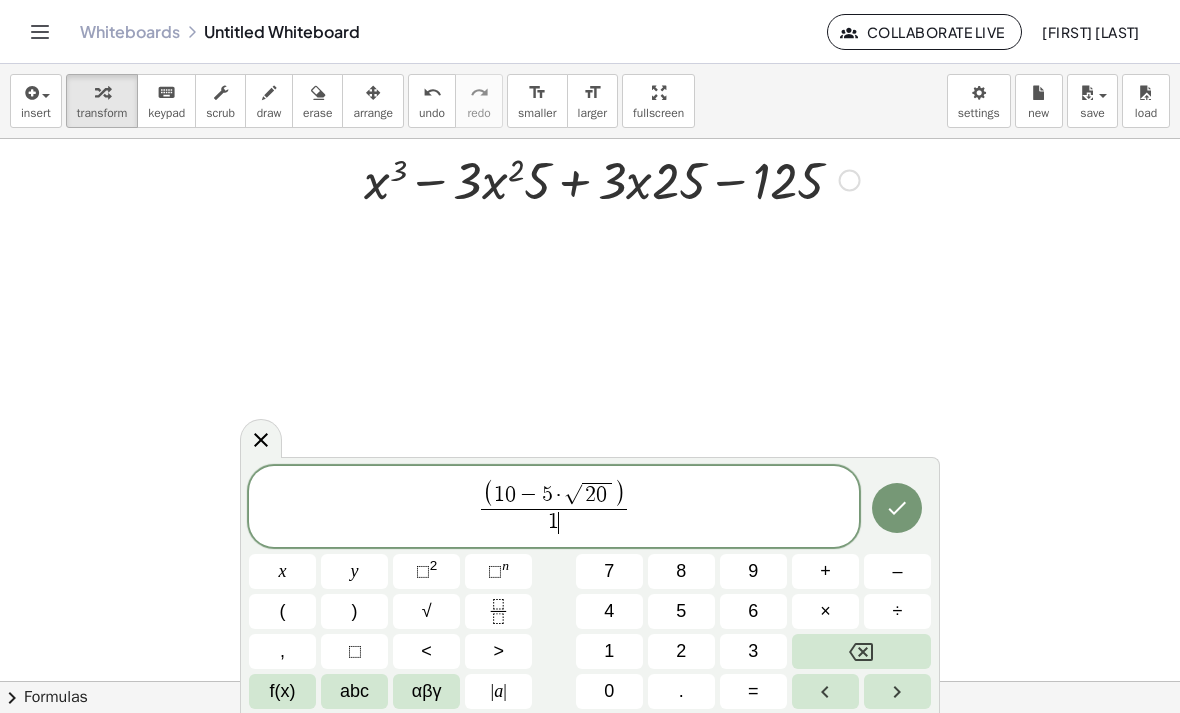 click on "1" at bounding box center [609, 651] 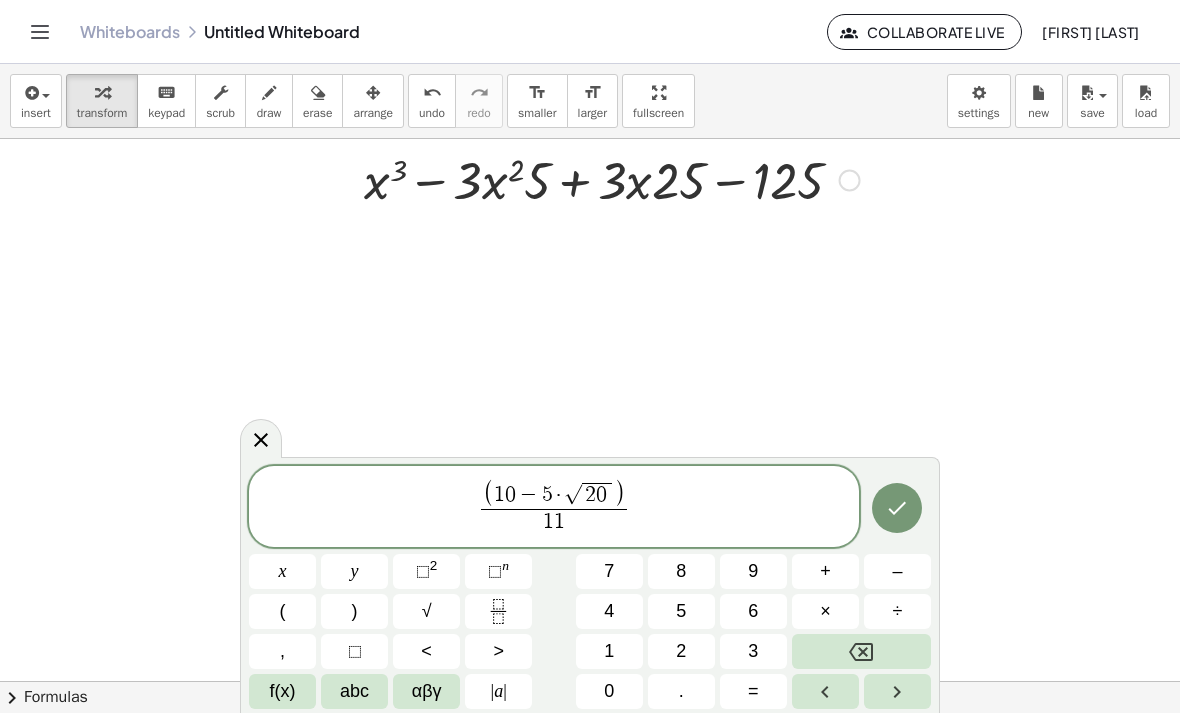 click on "0" at bounding box center [609, 691] 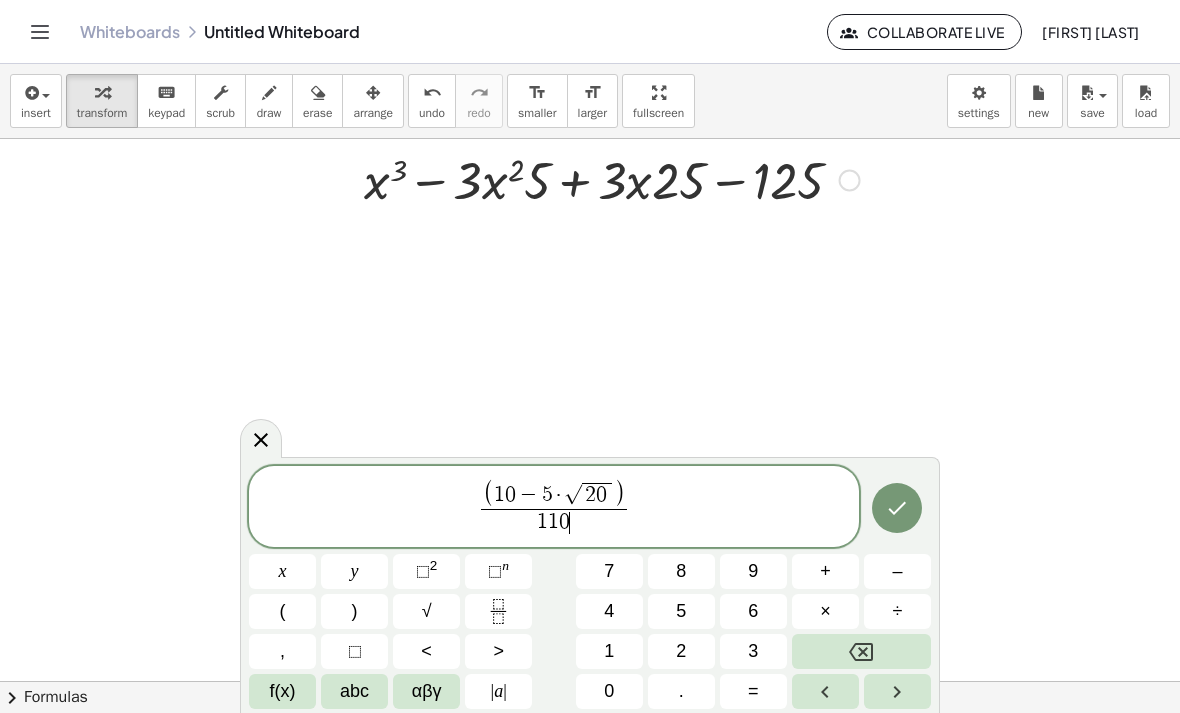 click on "×" at bounding box center (825, 611) 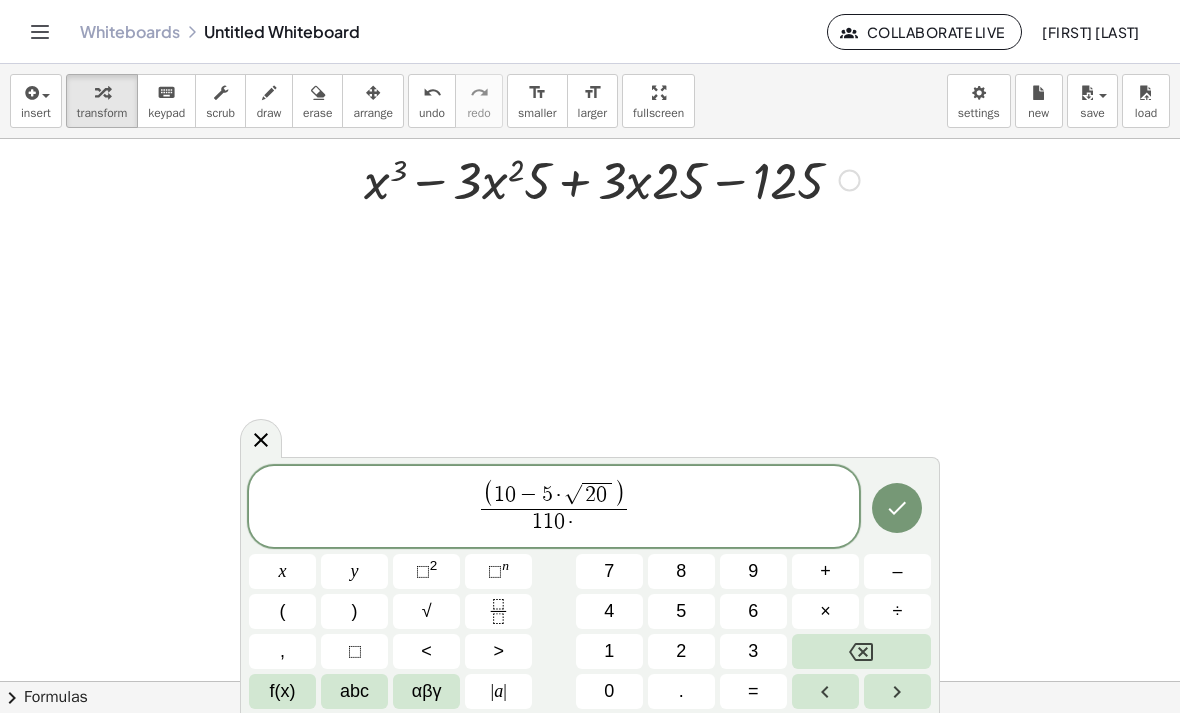 click at bounding box center (861, 651) 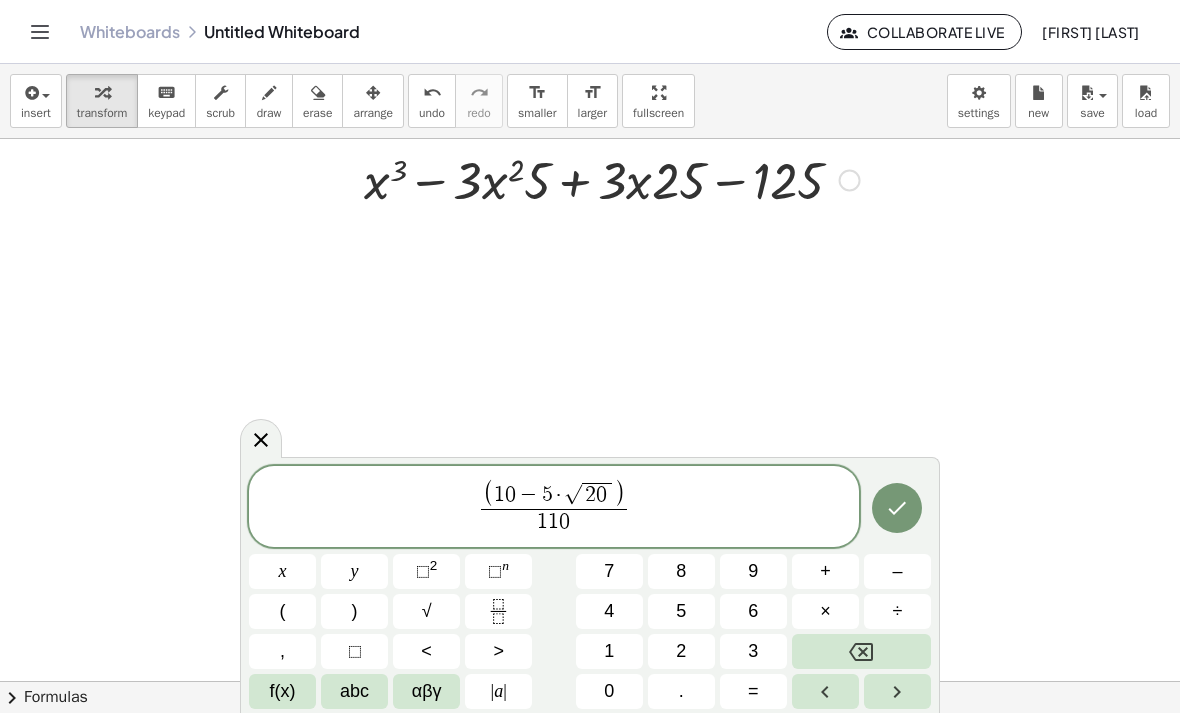 click at bounding box center (861, 651) 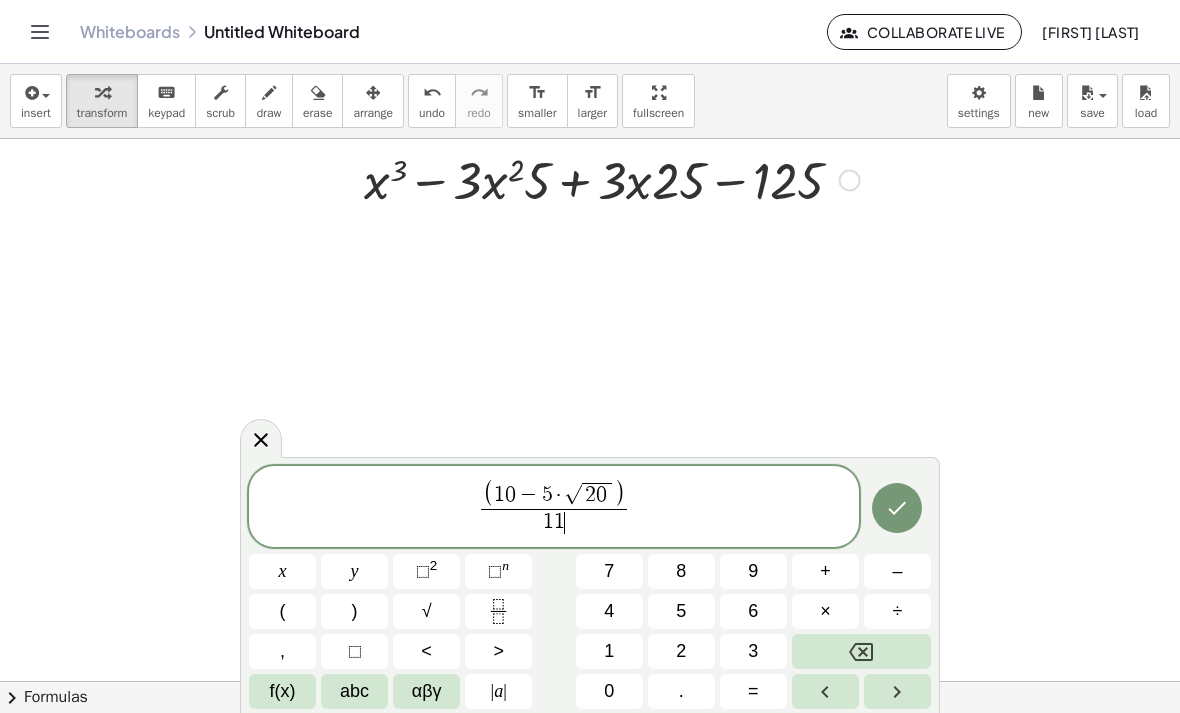 click at bounding box center (861, 651) 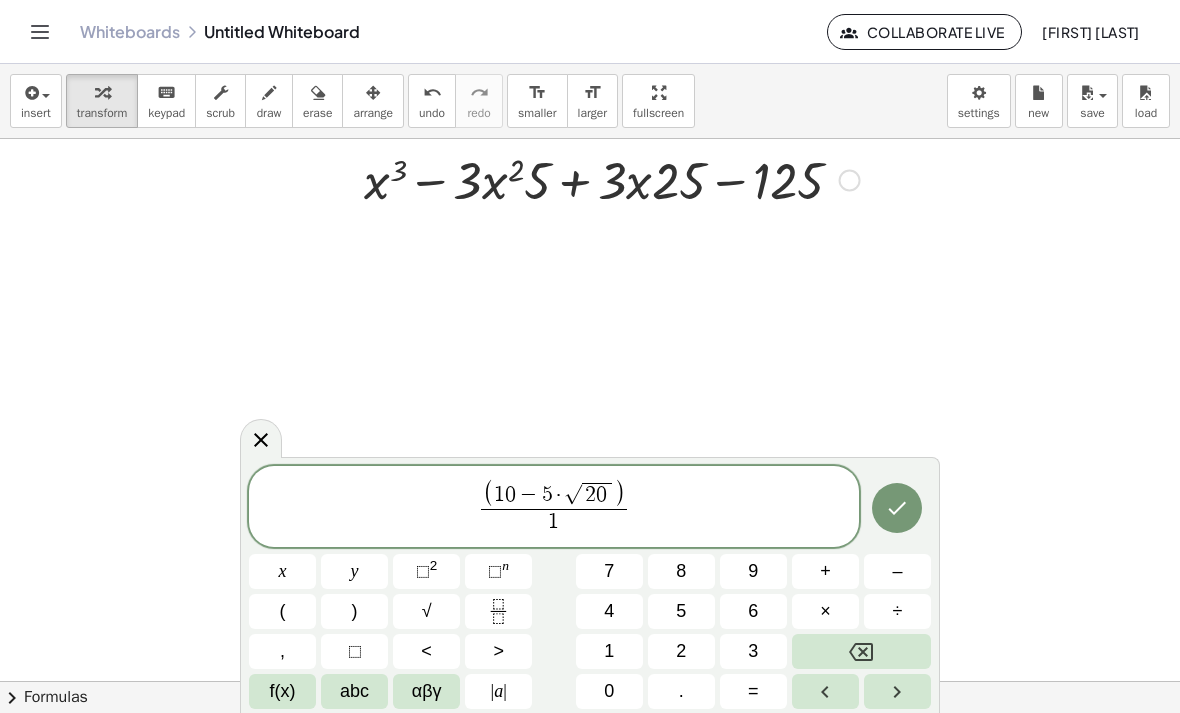 click on "0" at bounding box center (609, 691) 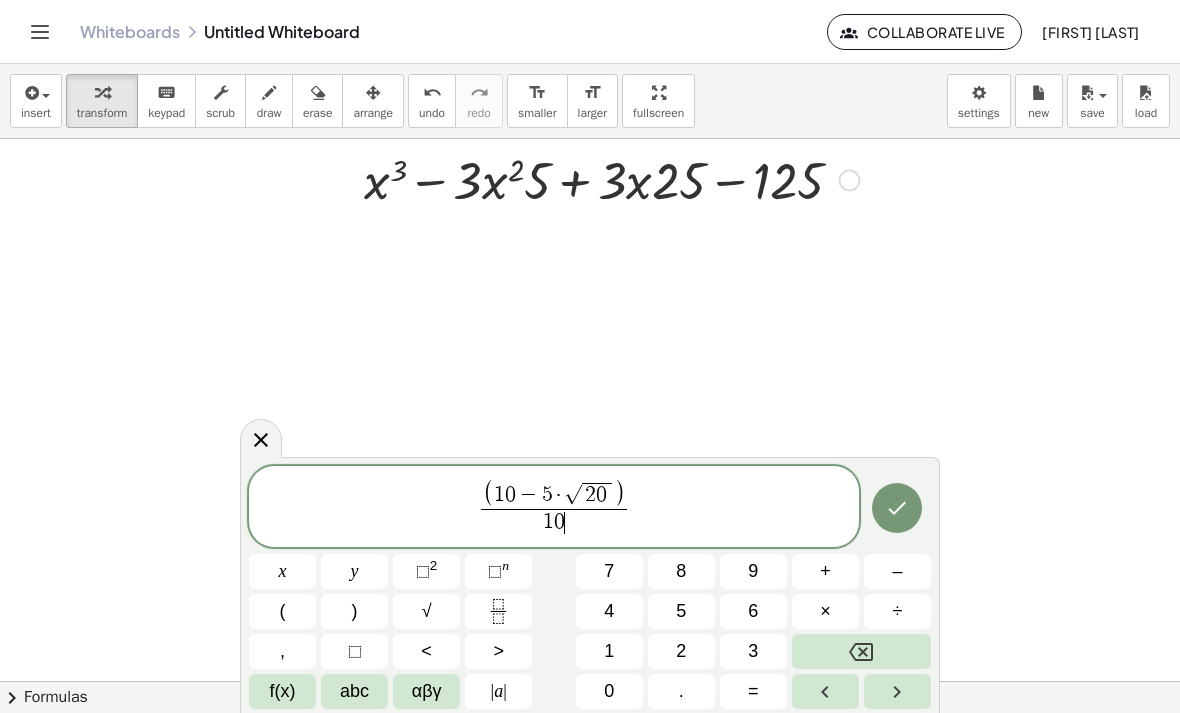 click at bounding box center (897, 508) 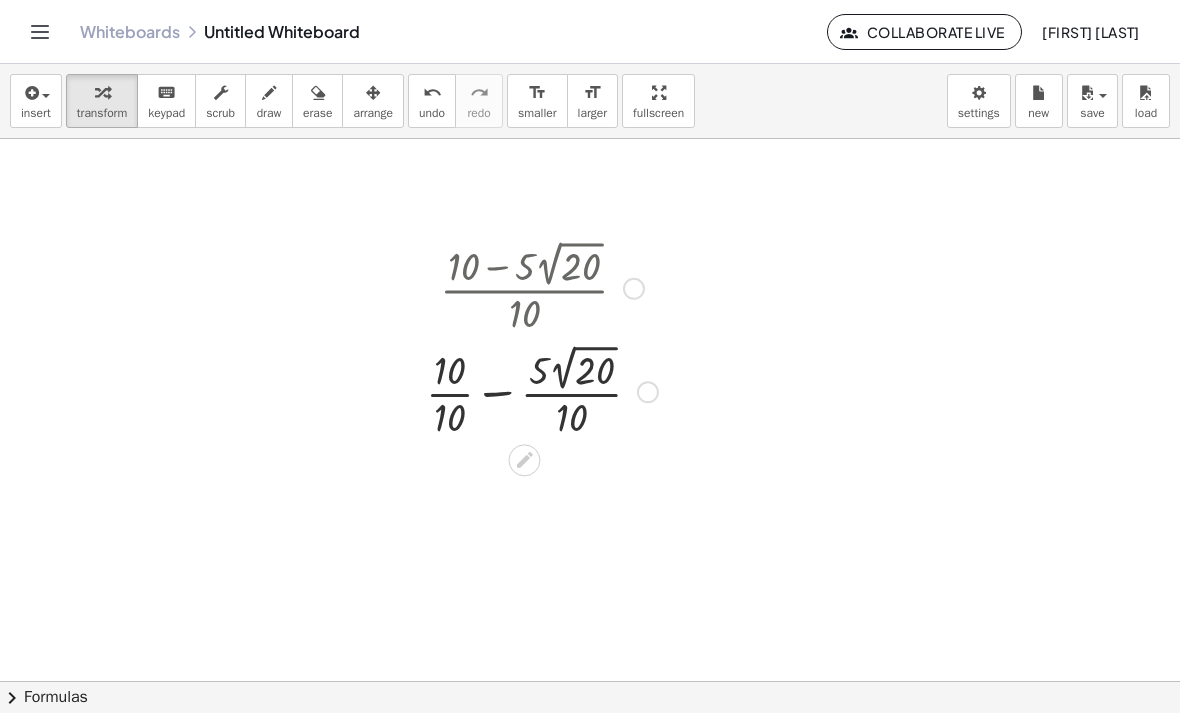 scroll, scrollTop: 997, scrollLeft: 0, axis: vertical 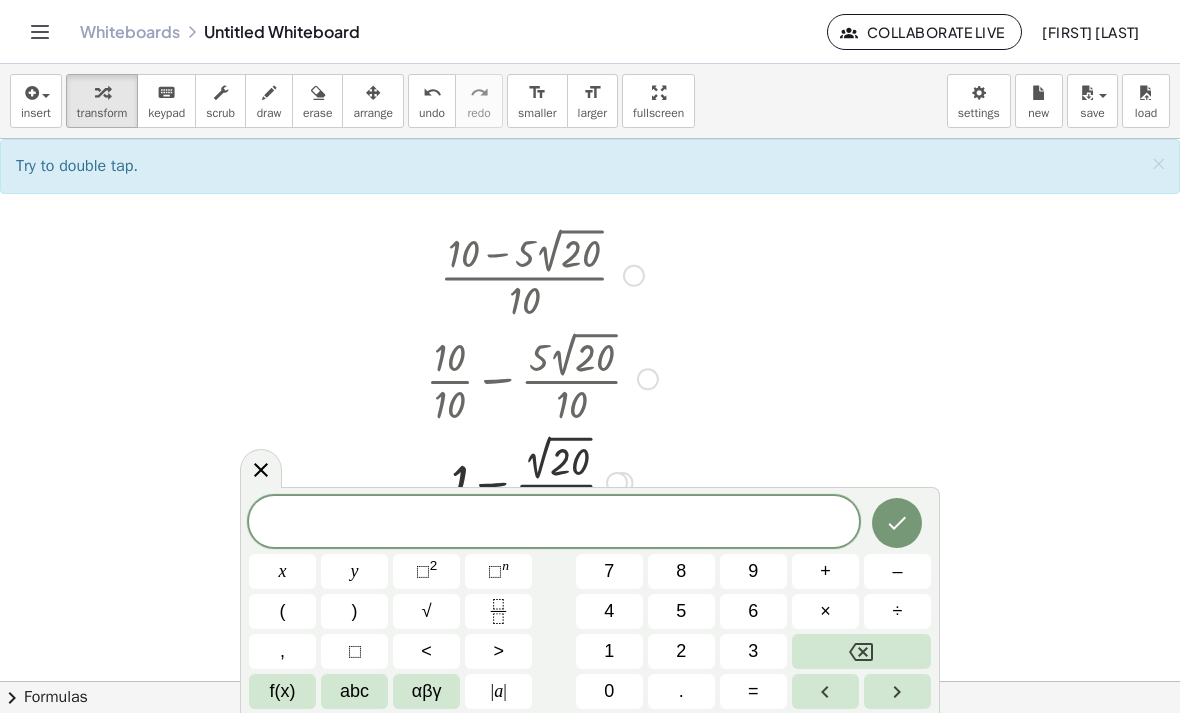 click at bounding box center [261, 468] 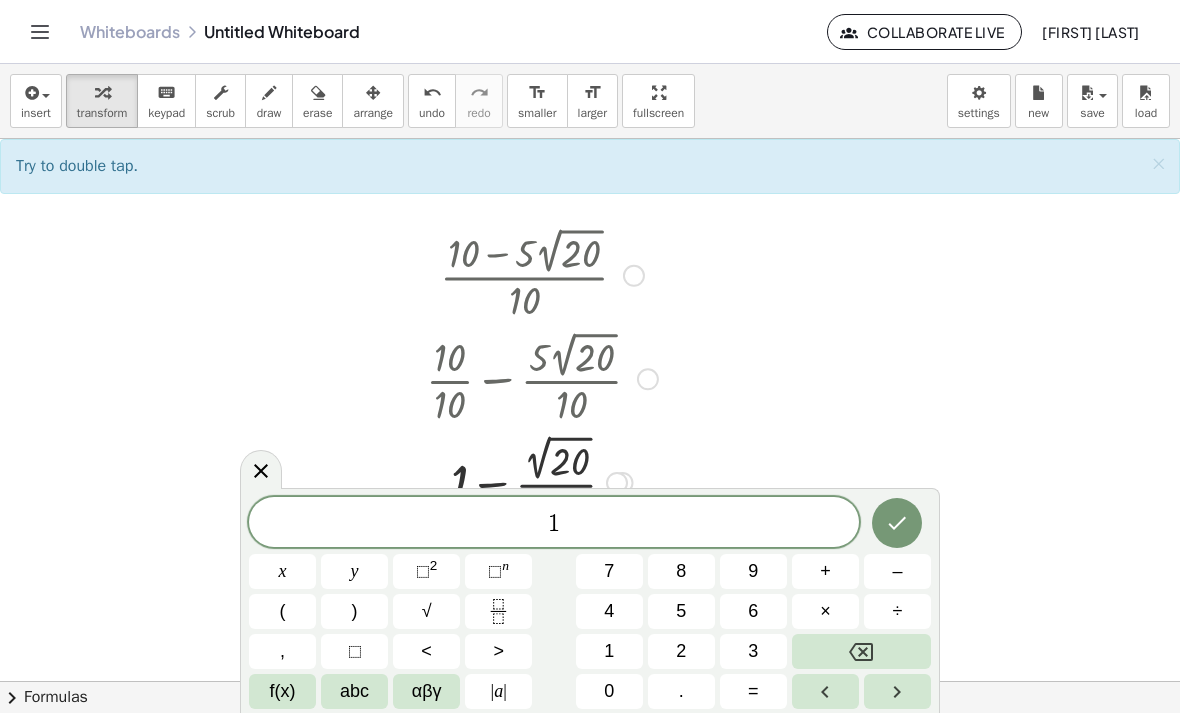 click on "0" at bounding box center [609, 691] 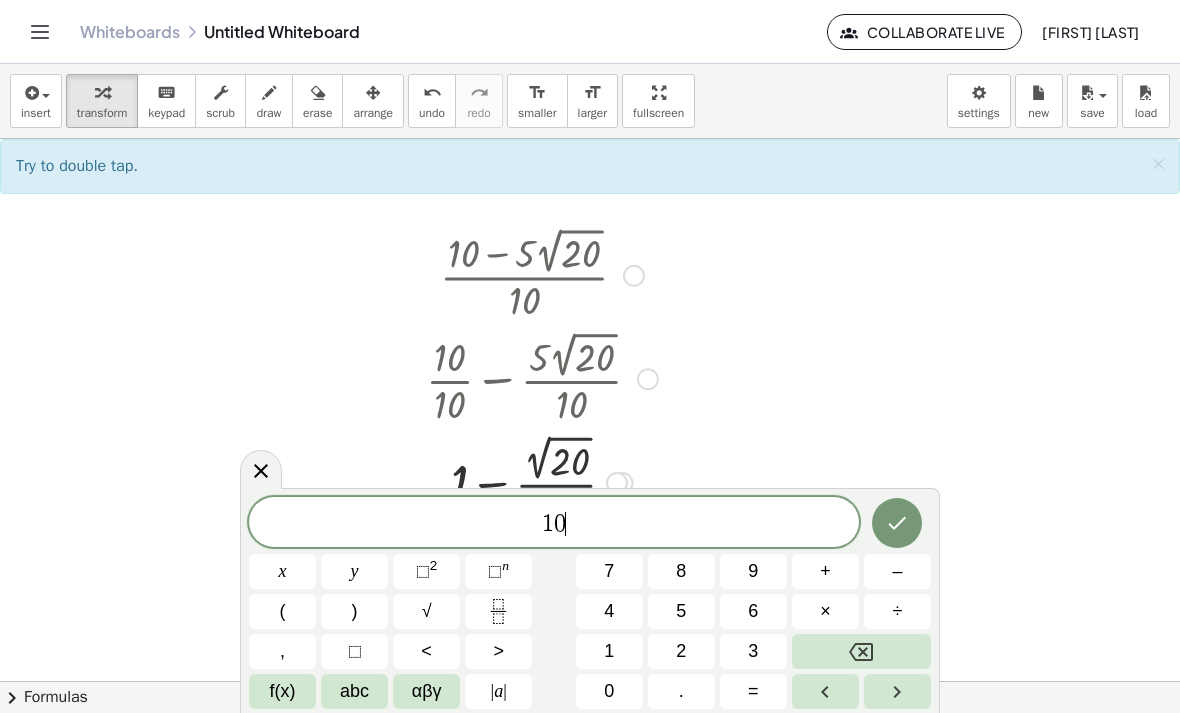 click on "–" at bounding box center [897, 571] 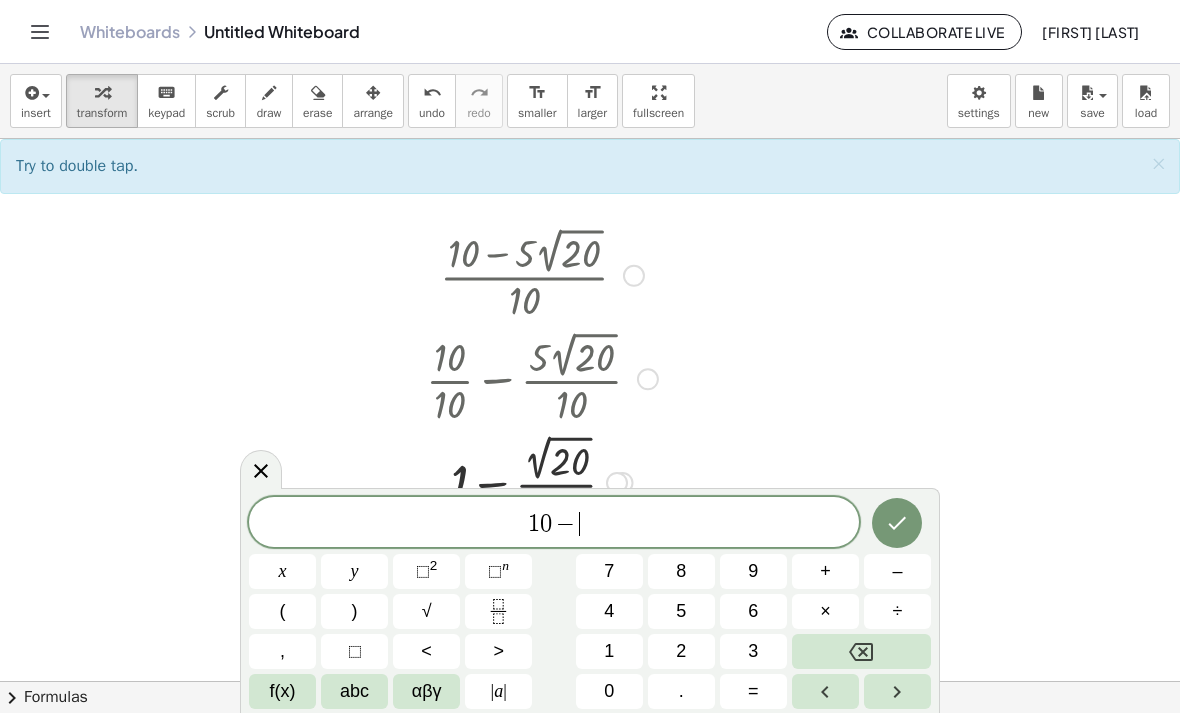 click at bounding box center (861, 651) 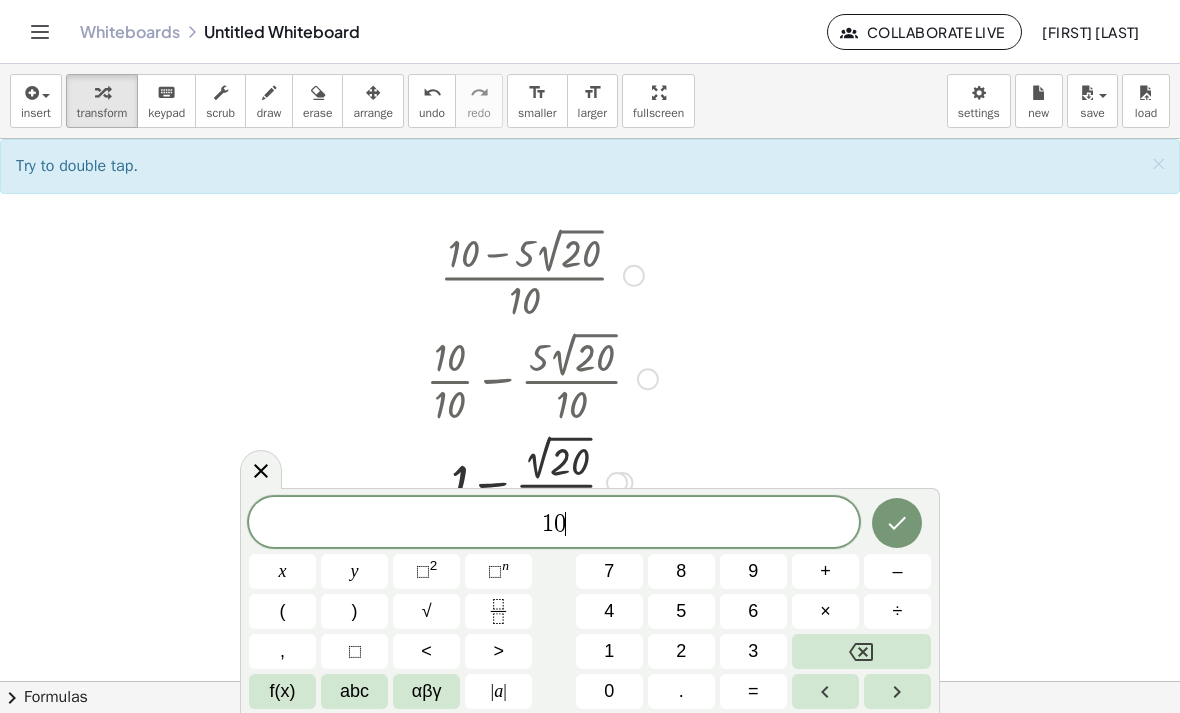 click on "+" at bounding box center [825, 571] 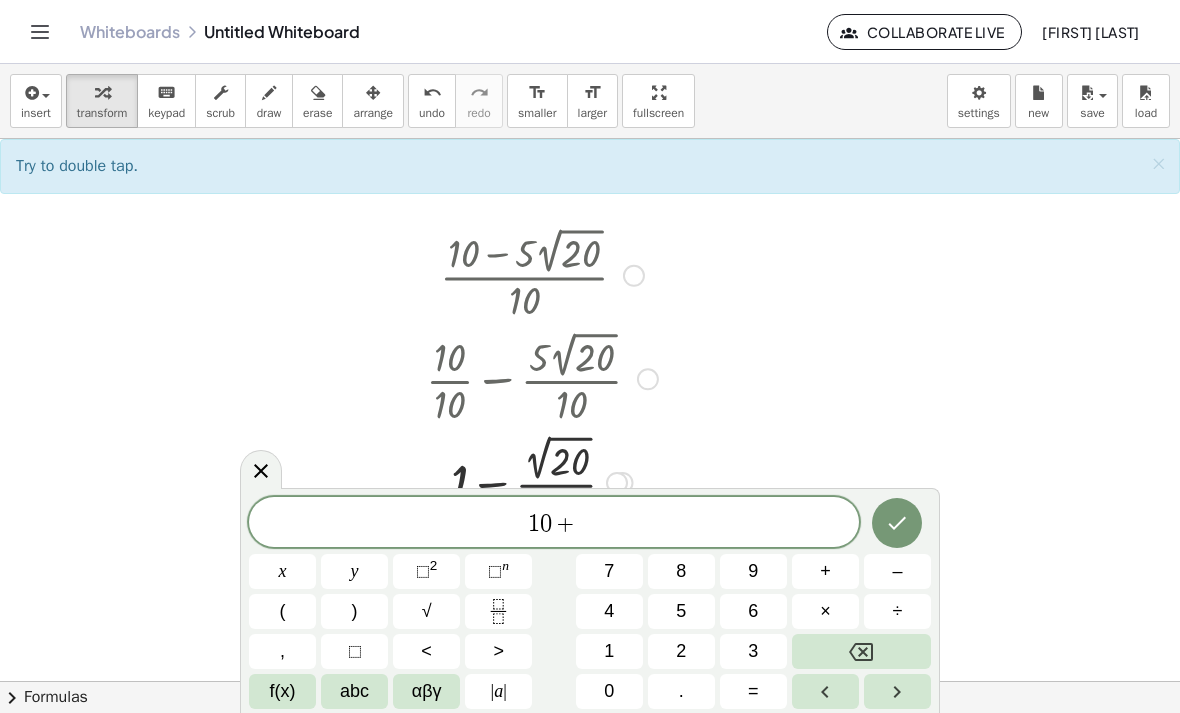 click on "5" at bounding box center [681, 611] 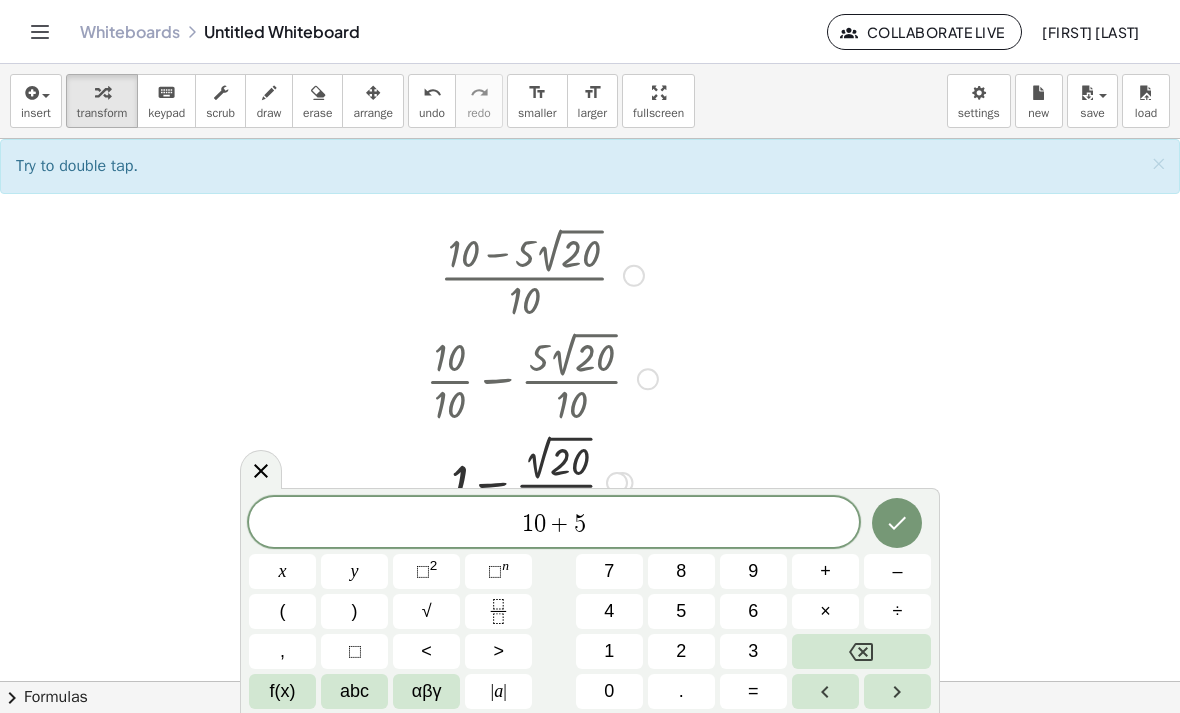 click on "×" at bounding box center (825, 611) 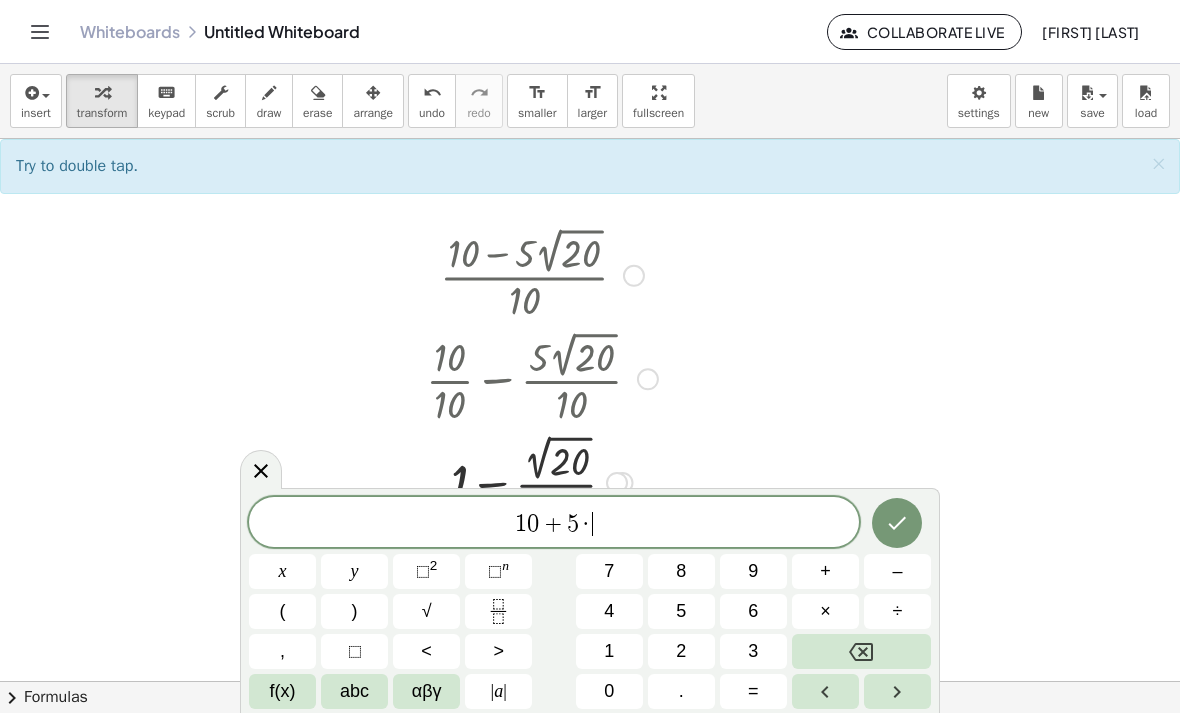 click on "√" at bounding box center (426, 611) 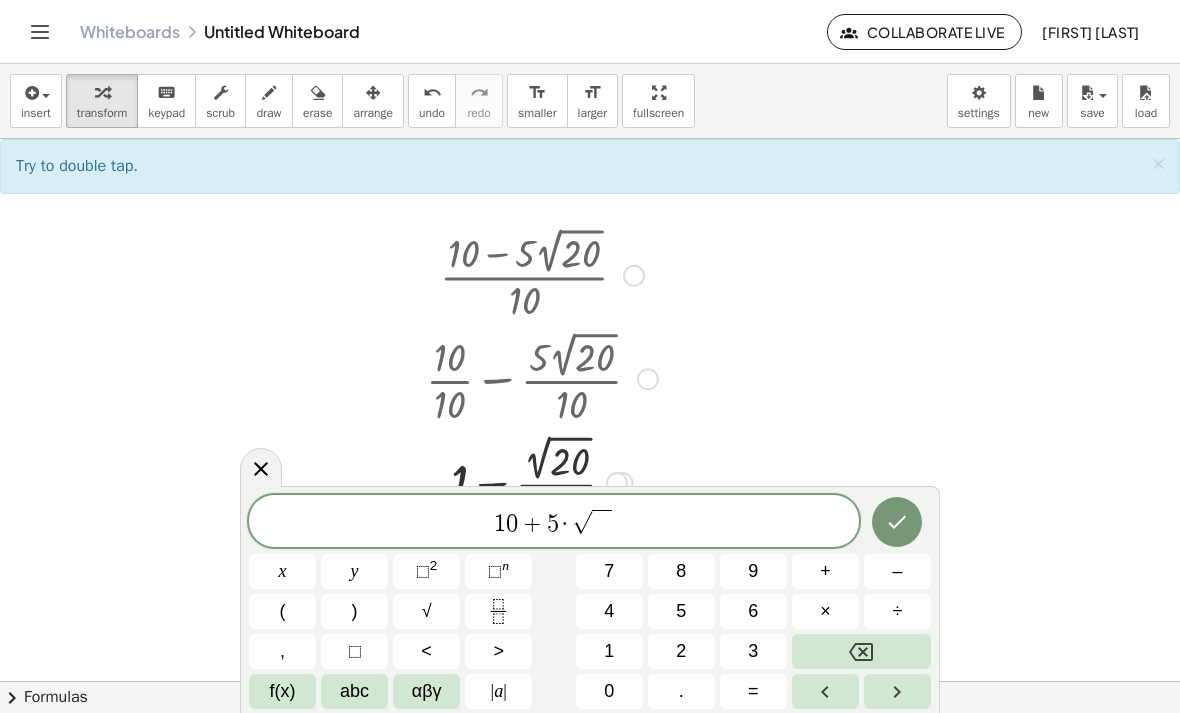 click on "2" at bounding box center (681, 651) 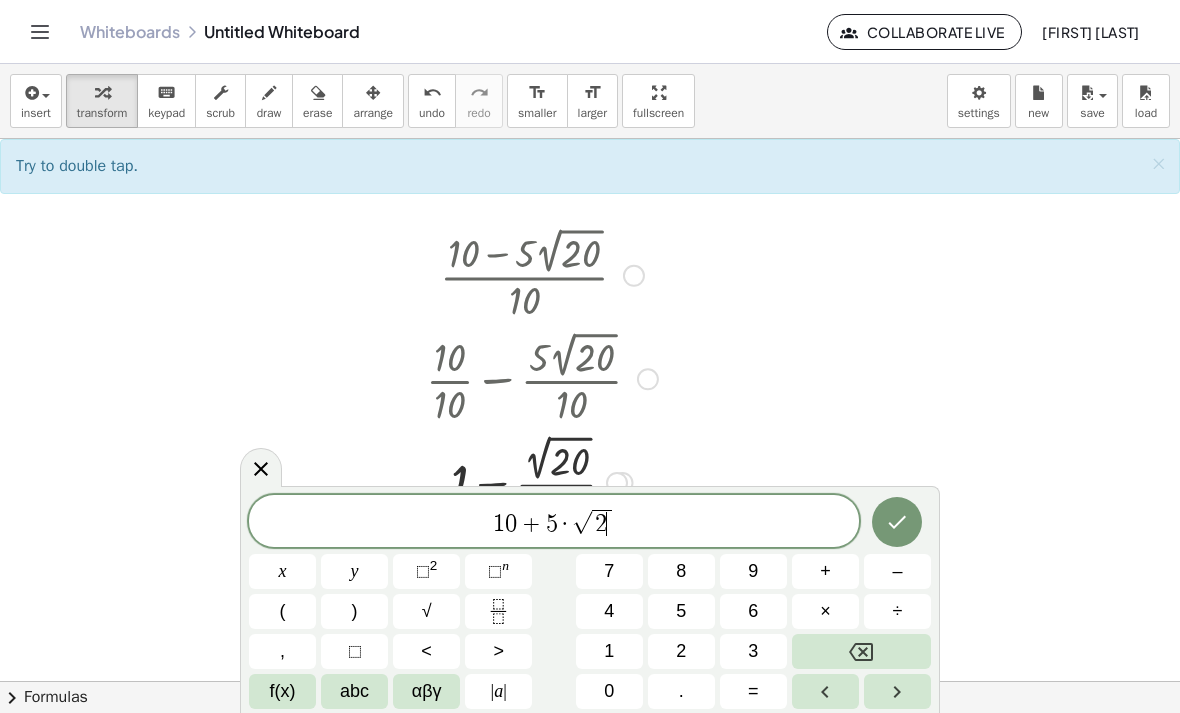 click on "0" at bounding box center [609, 691] 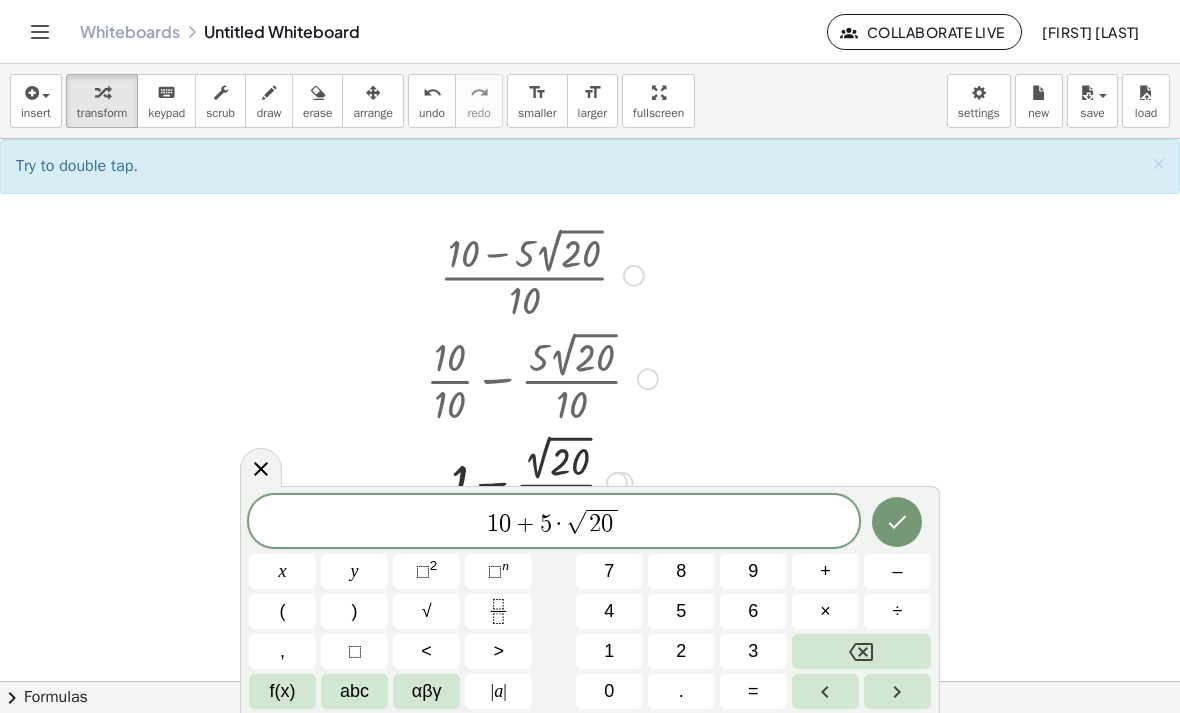 click on "1 0 + 5 · √ 2 0 ​" 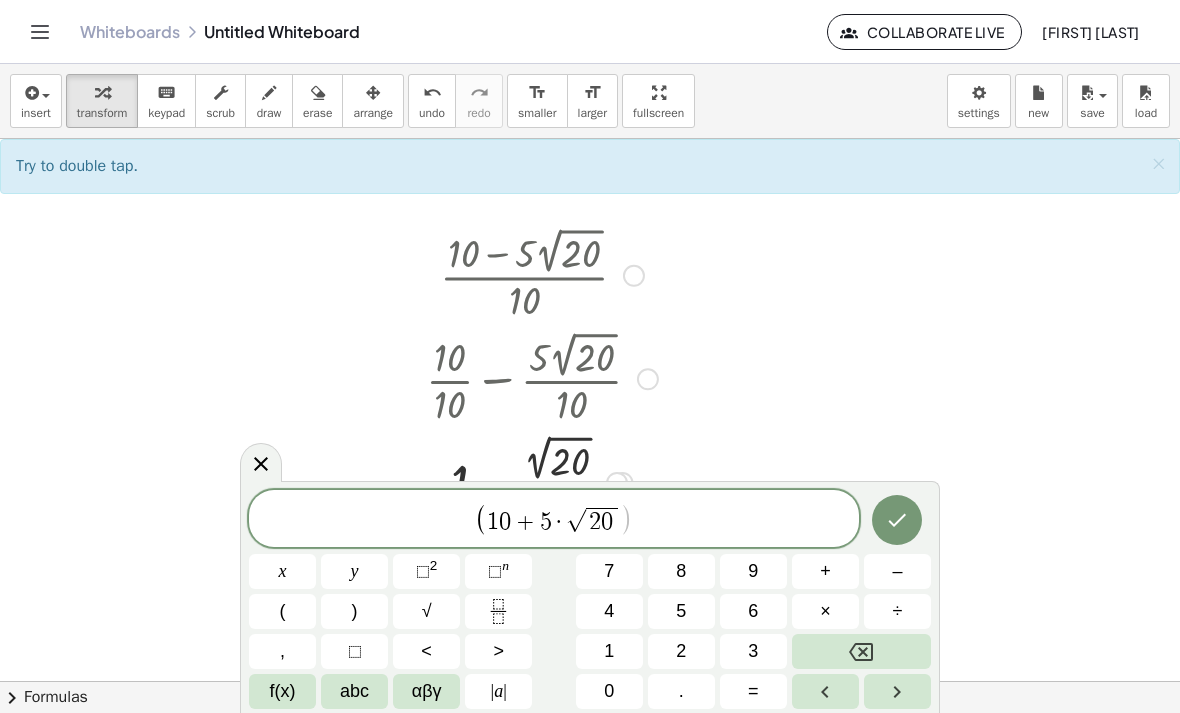 click on "( ​ 1 0 + 5 · √ 2 0 )" at bounding box center [554, 520] 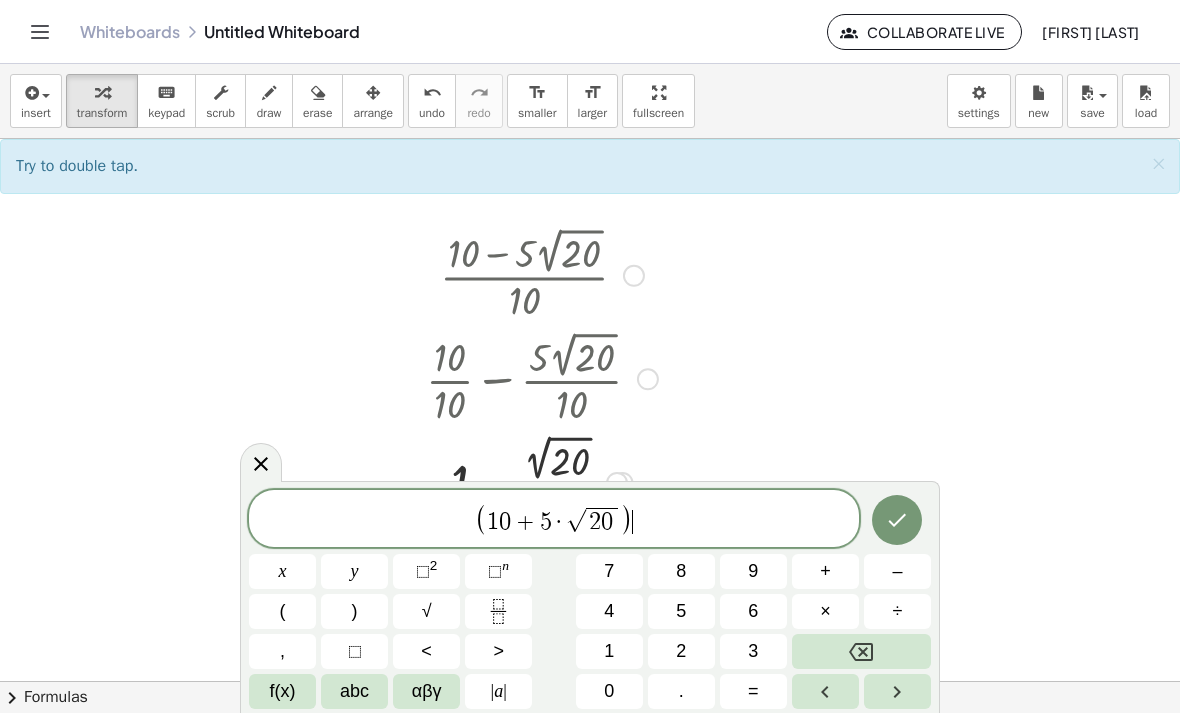 click at bounding box center (498, 611) 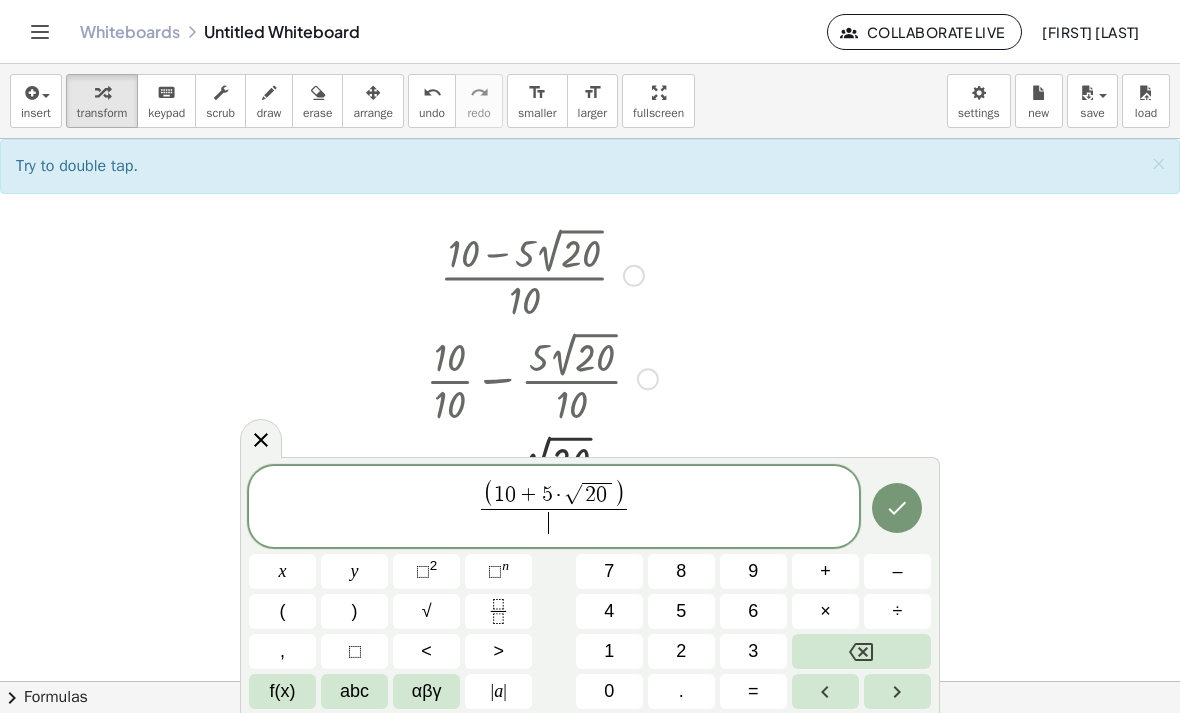 click on "√" at bounding box center (427, 611) 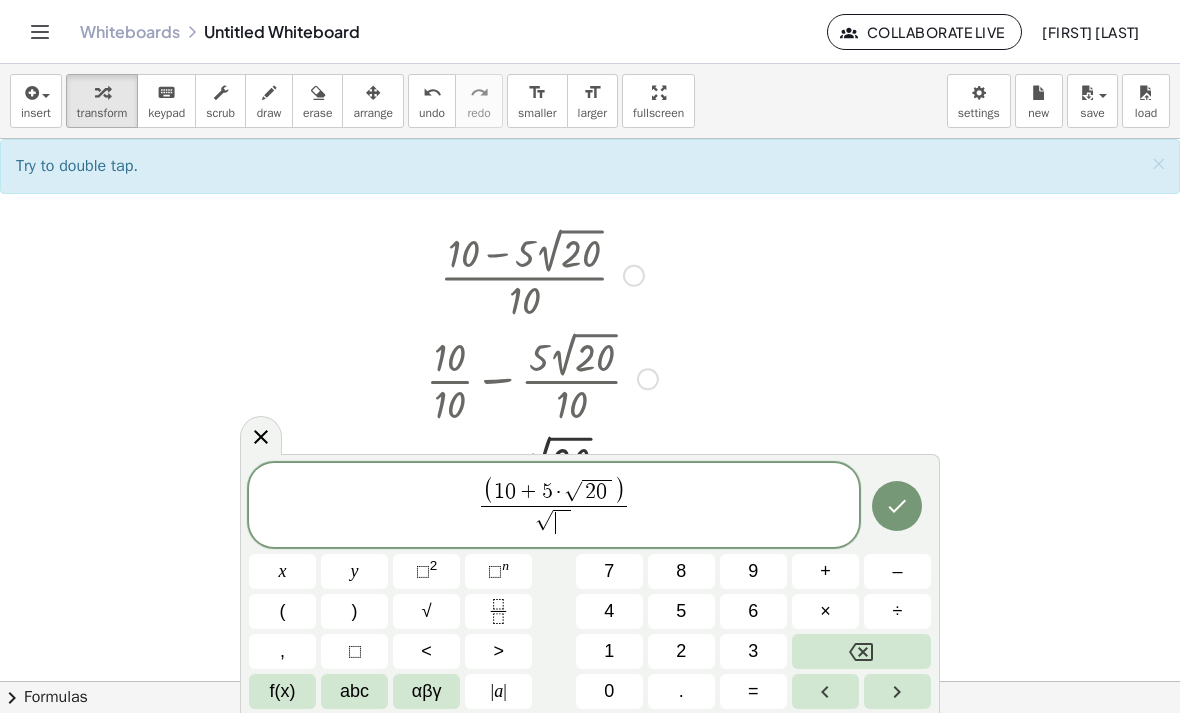 click on "2" at bounding box center [681, 651] 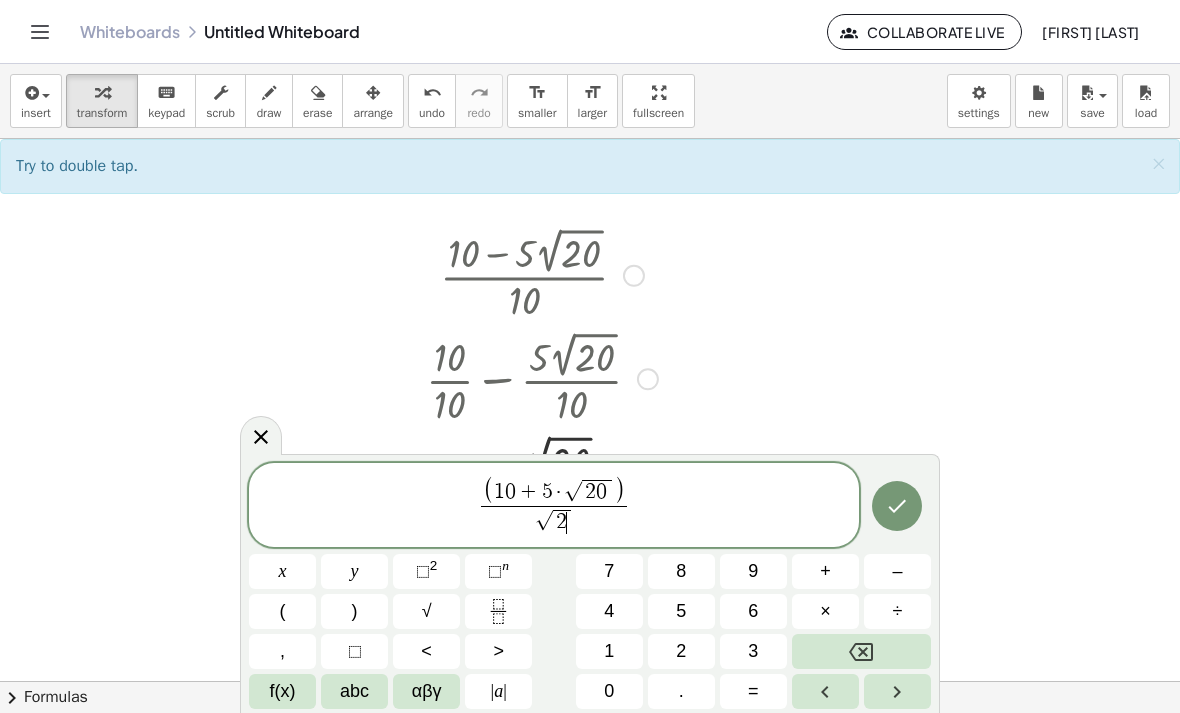 click on "0" at bounding box center [609, 691] 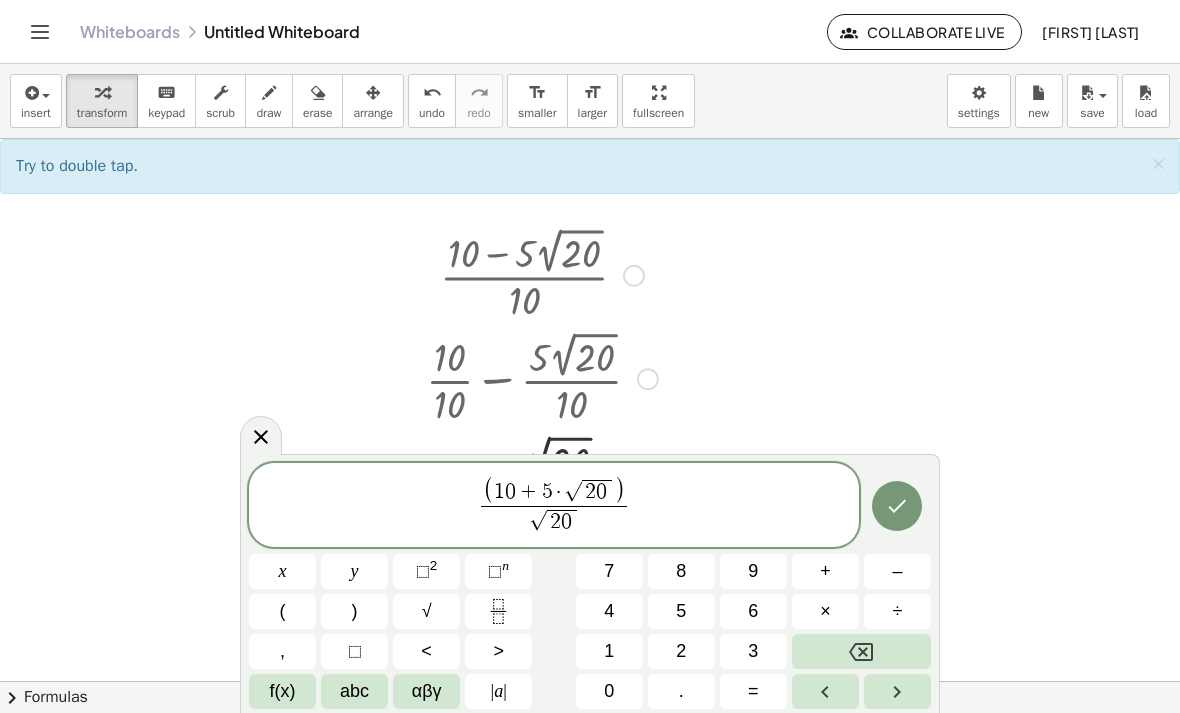 click 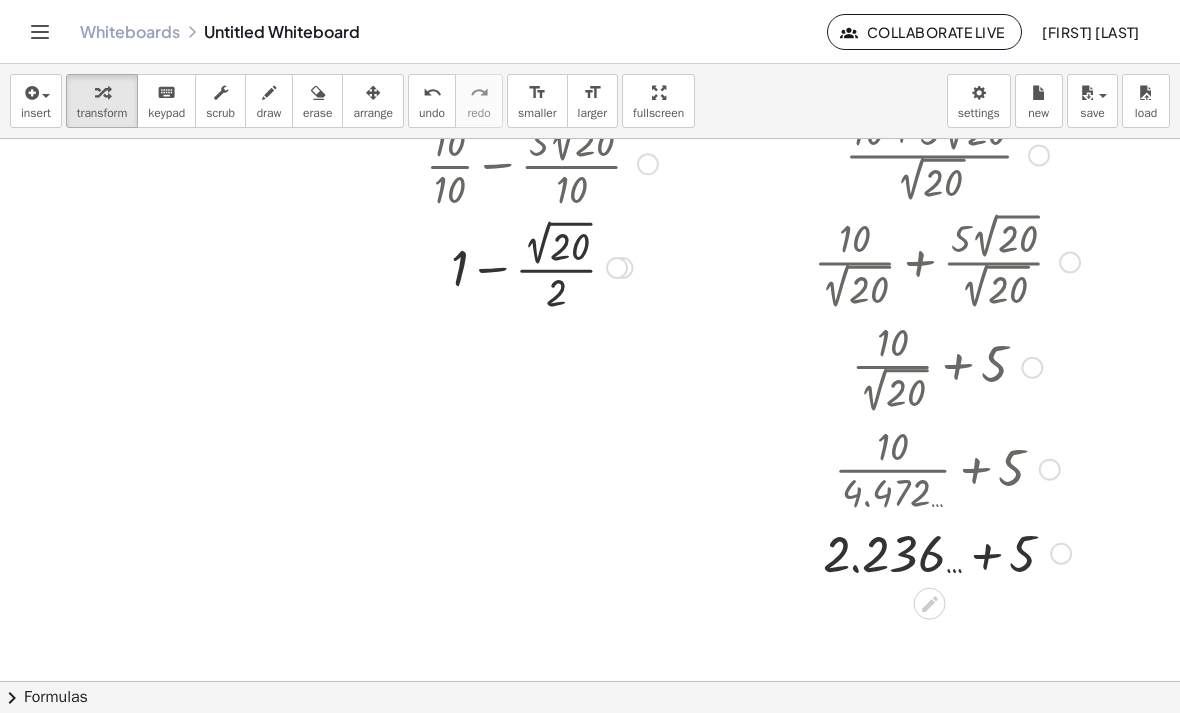scroll, scrollTop: 1245, scrollLeft: 0, axis: vertical 